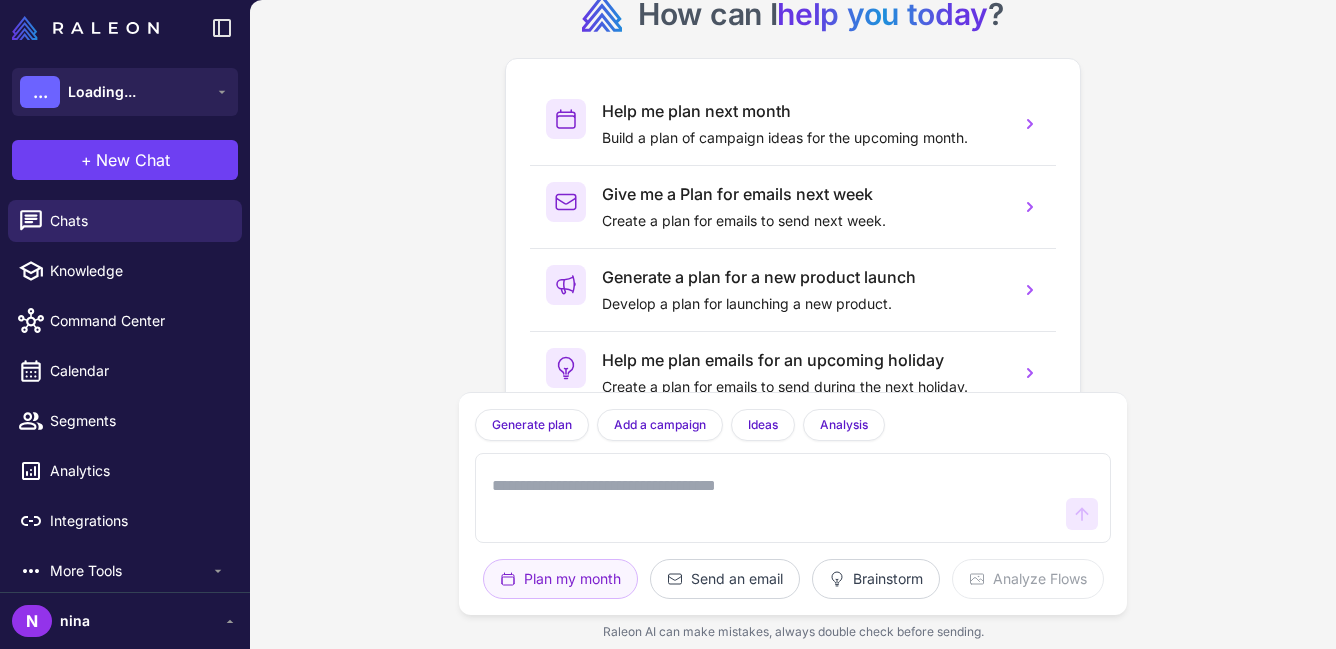 scroll, scrollTop: 0, scrollLeft: 0, axis: both 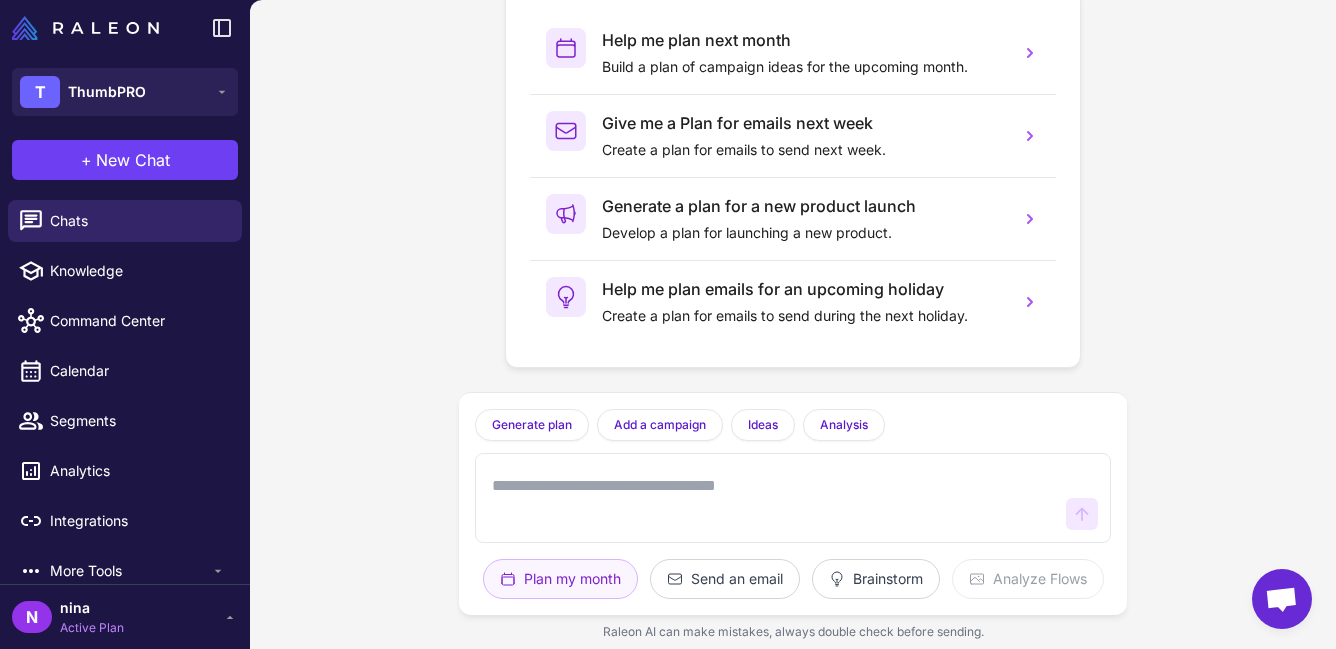 click at bounding box center [773, 498] 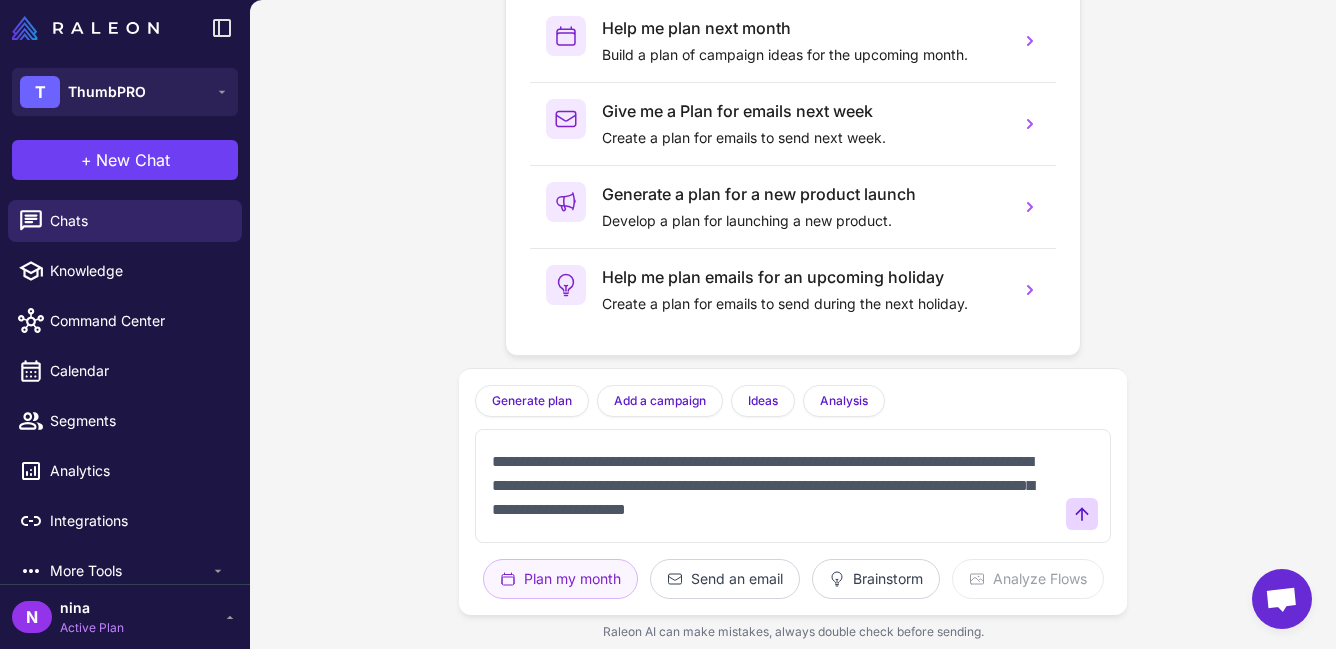 drag, startPoint x: 1029, startPoint y: 524, endPoint x: 966, endPoint y: 427, distance: 115.66331 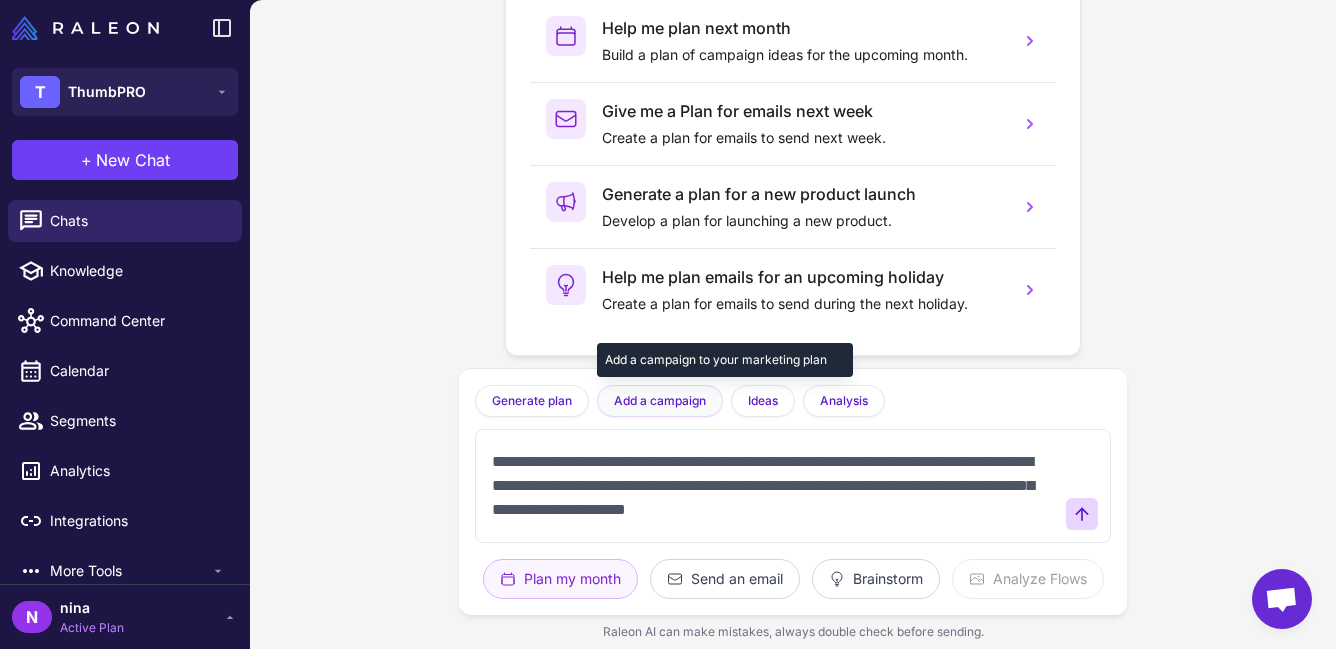 type on "**********" 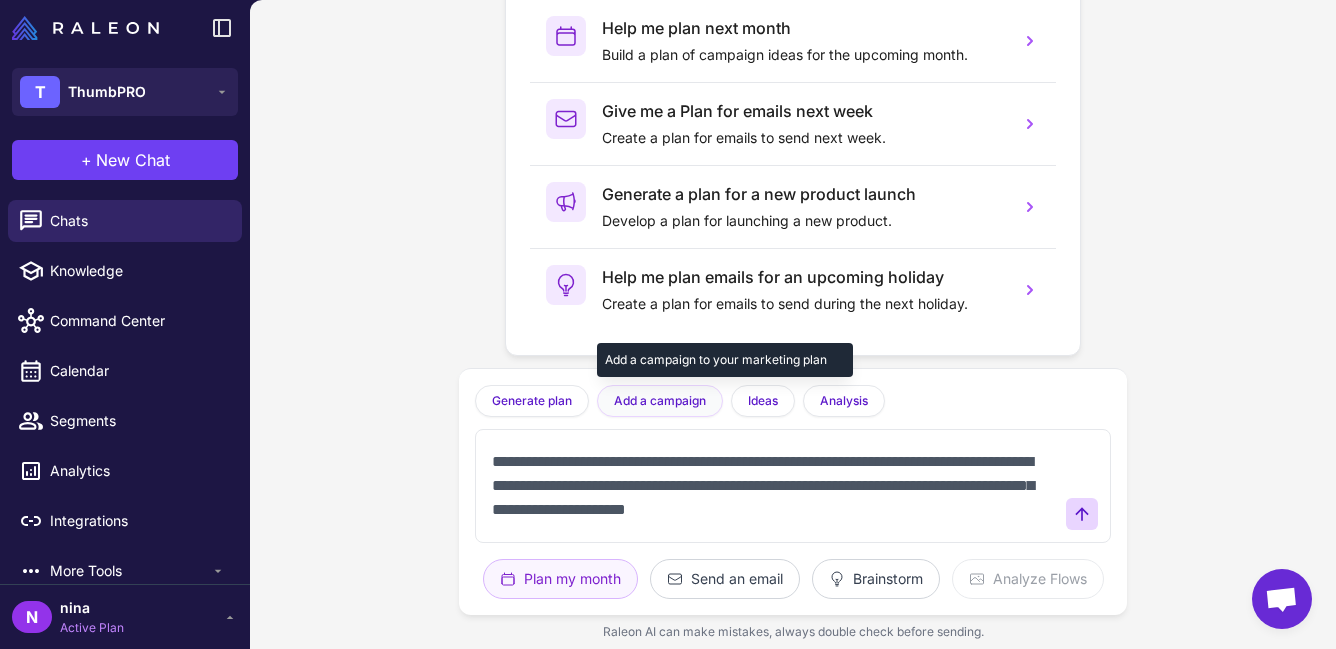 click on "Add a campaign" at bounding box center (660, 401) 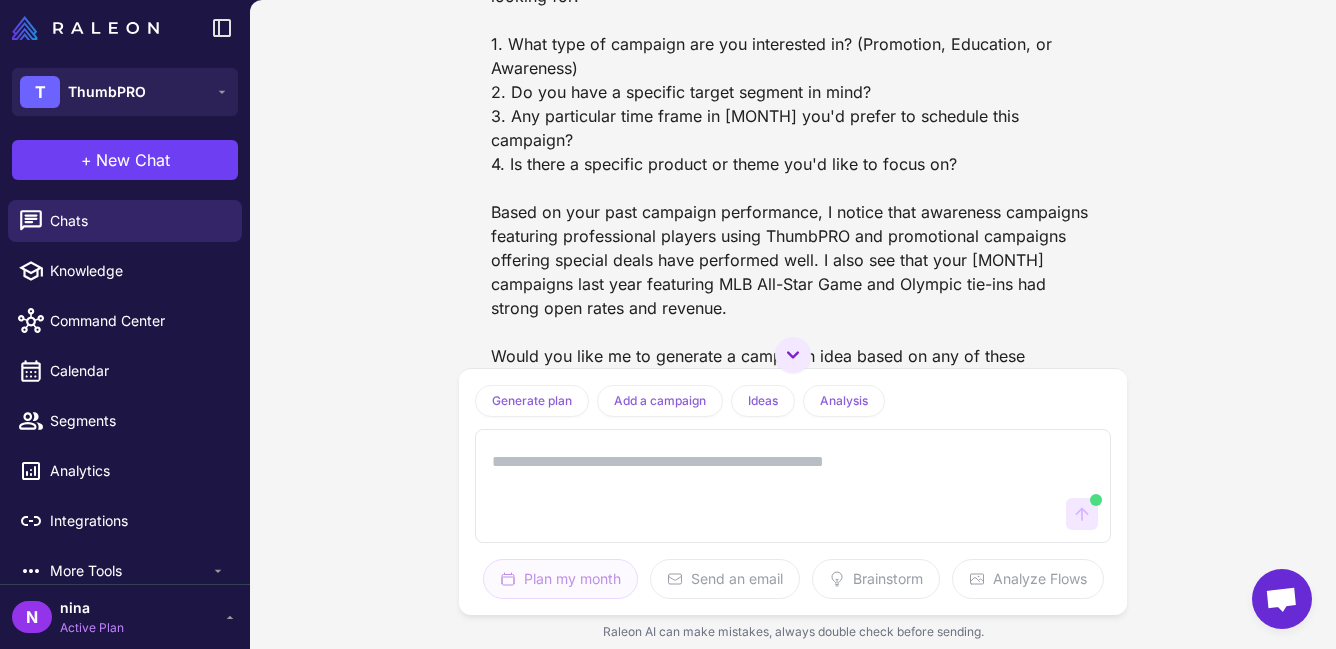 scroll, scrollTop: 202, scrollLeft: 0, axis: vertical 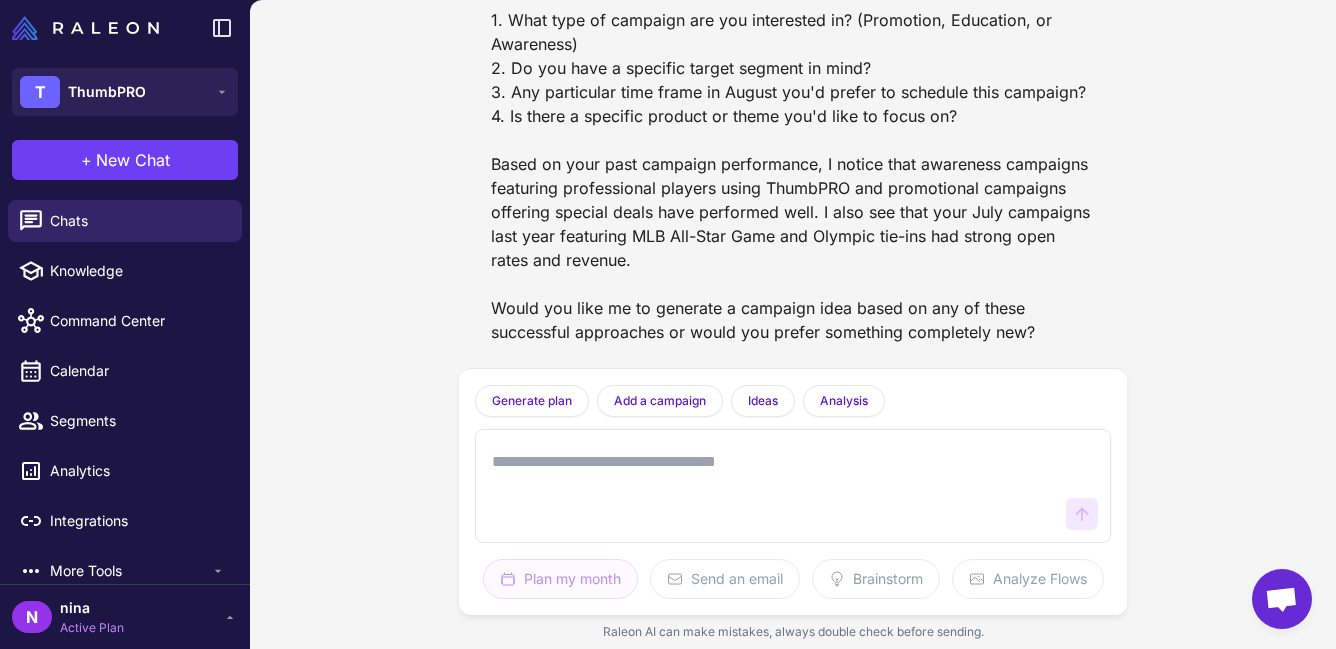 click at bounding box center (773, 486) 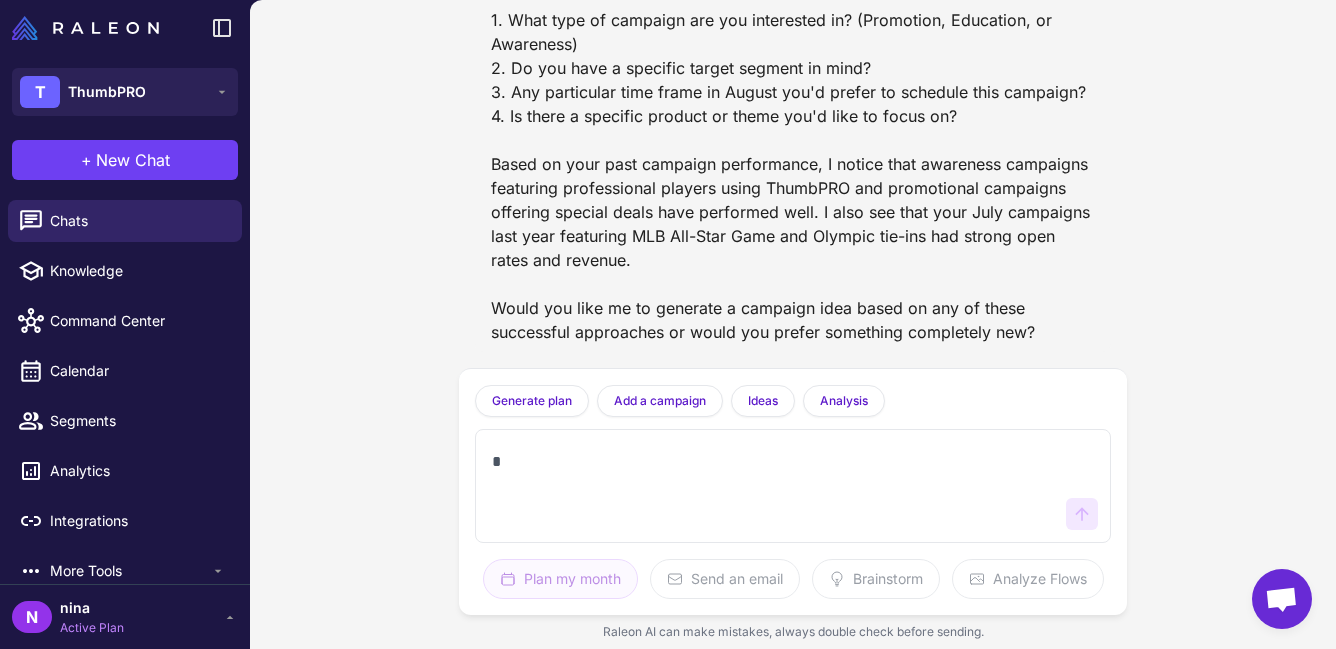 scroll, scrollTop: 162, scrollLeft: 0, axis: vertical 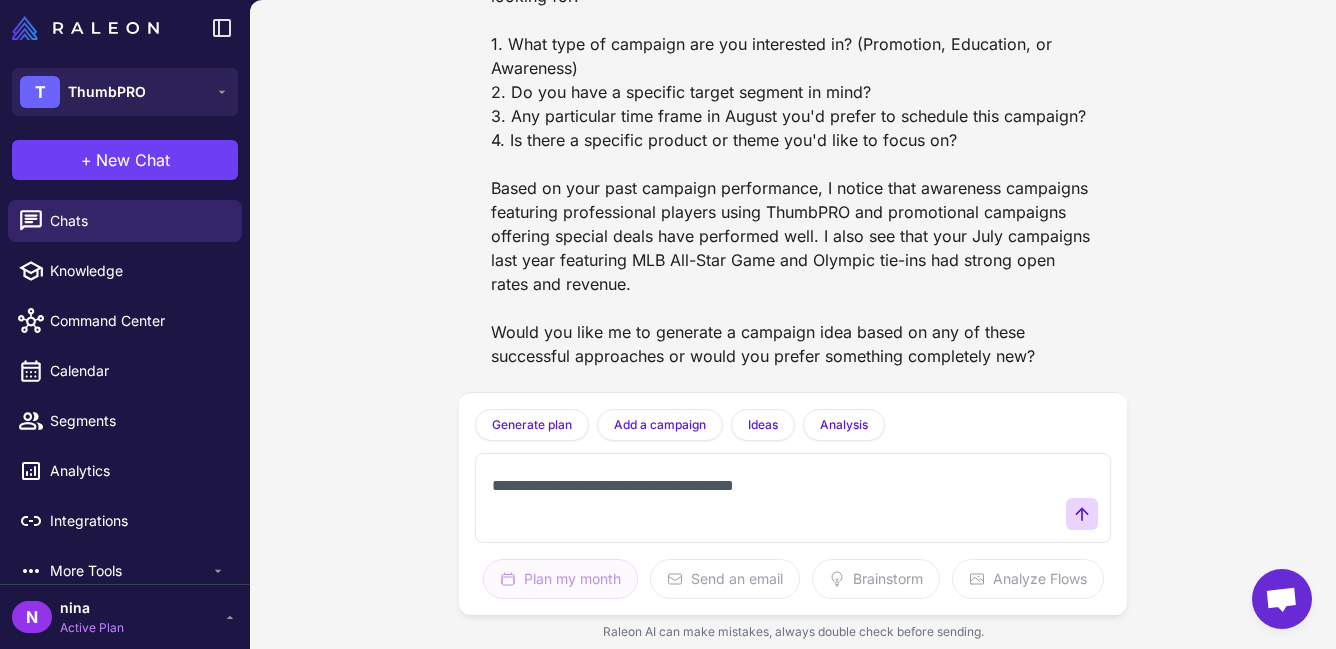 paste on "**********" 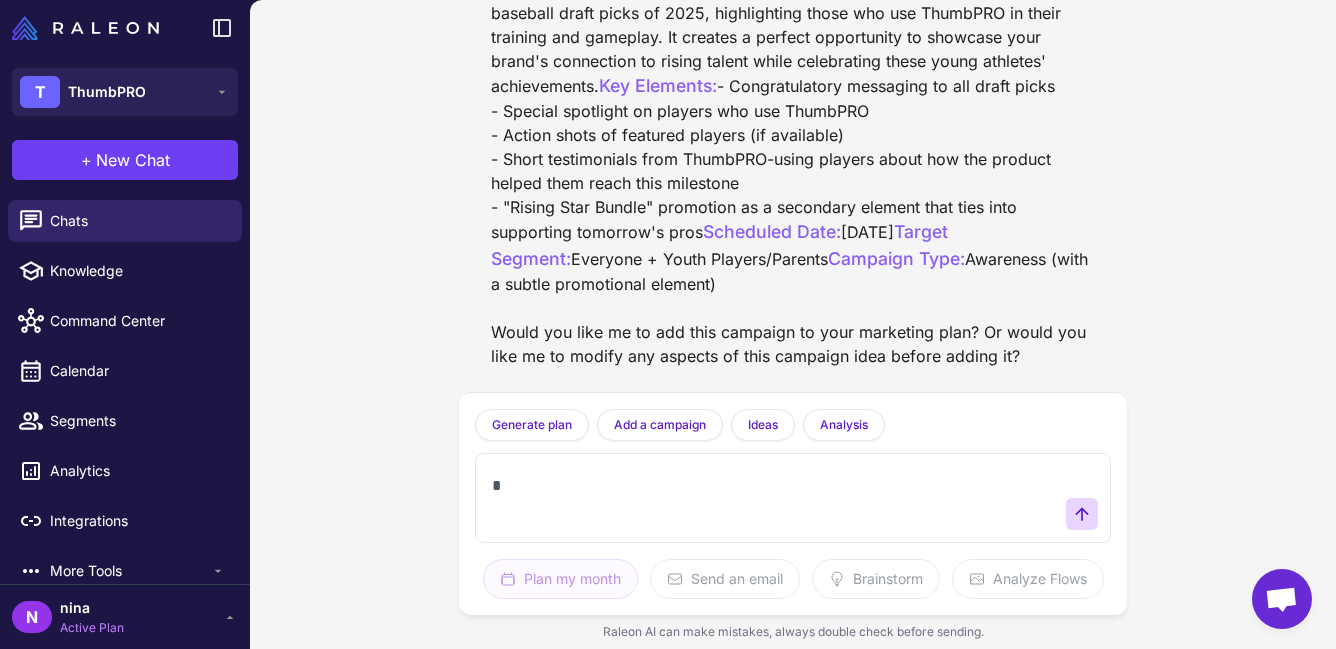 scroll, scrollTop: 1177, scrollLeft: 0, axis: vertical 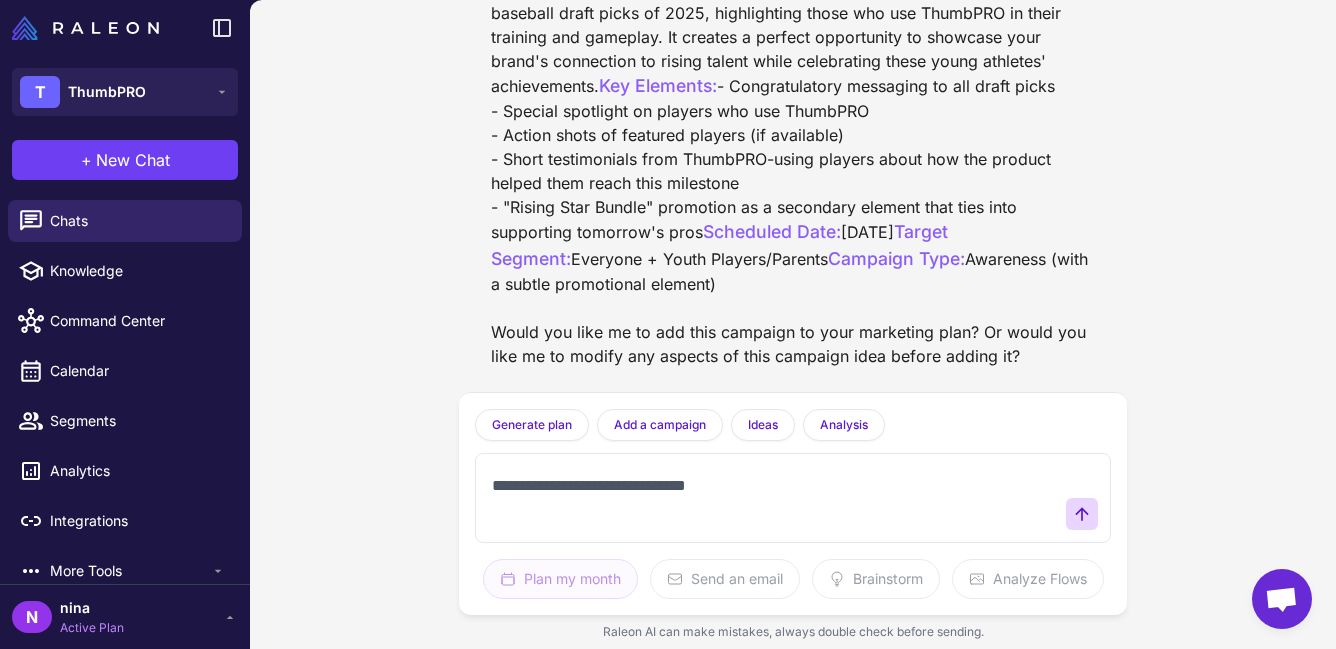 type on "**********" 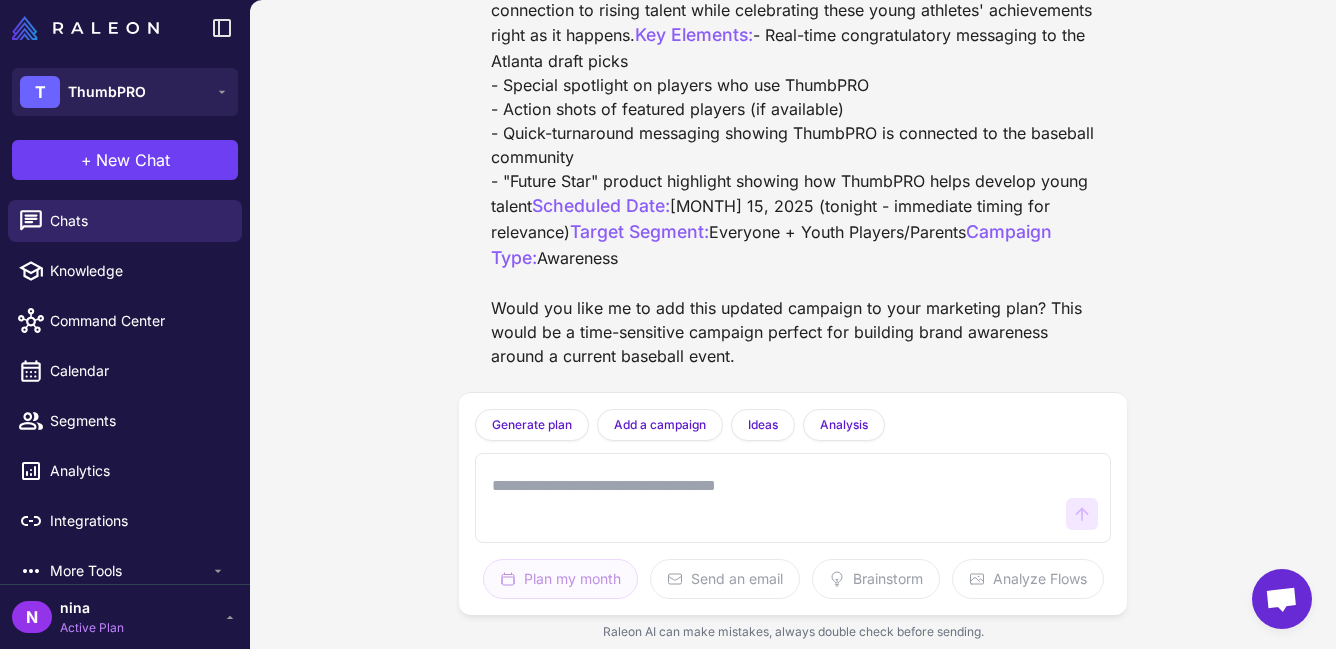 scroll, scrollTop: 2096, scrollLeft: 0, axis: vertical 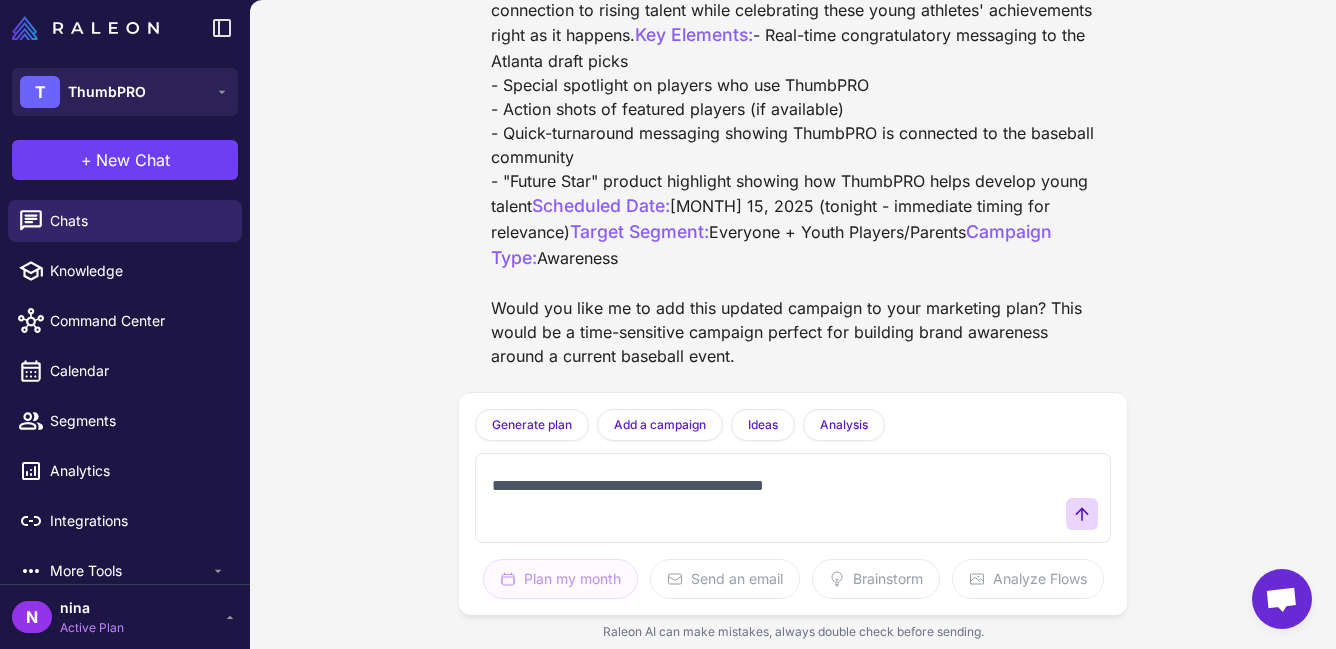 type on "**********" 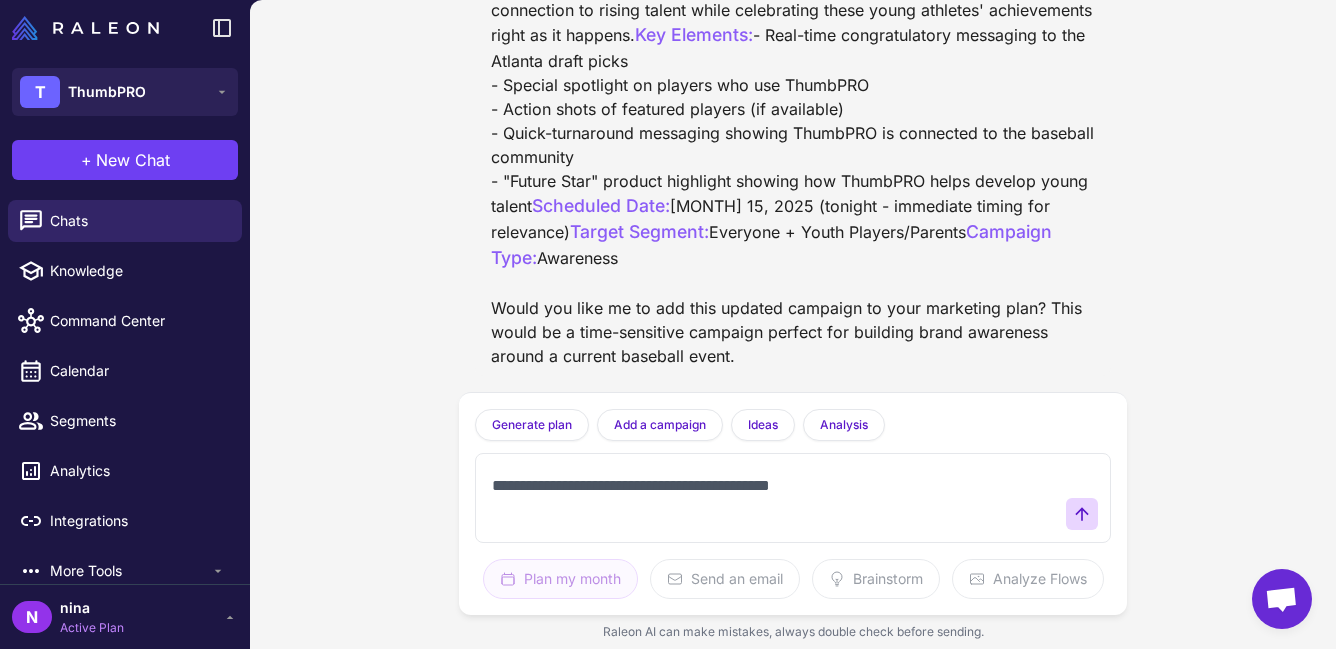 type 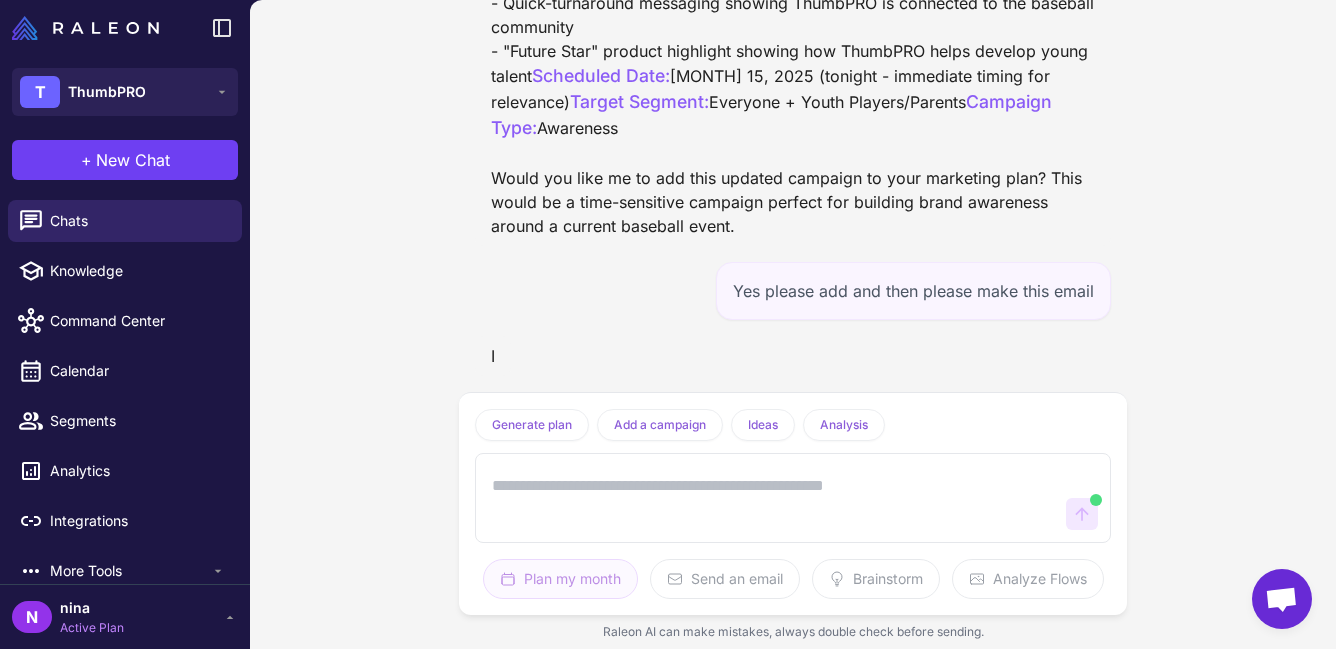 scroll, scrollTop: 2226, scrollLeft: 0, axis: vertical 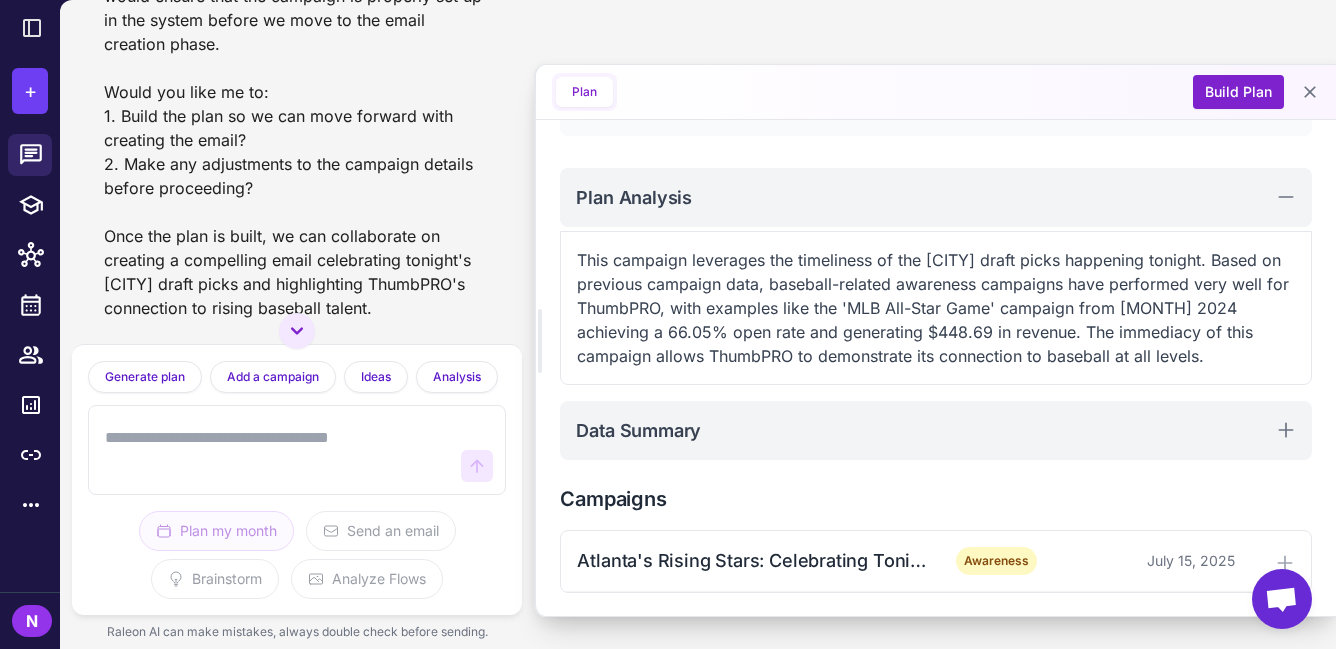 click on "Build Plan" at bounding box center (1238, 92) 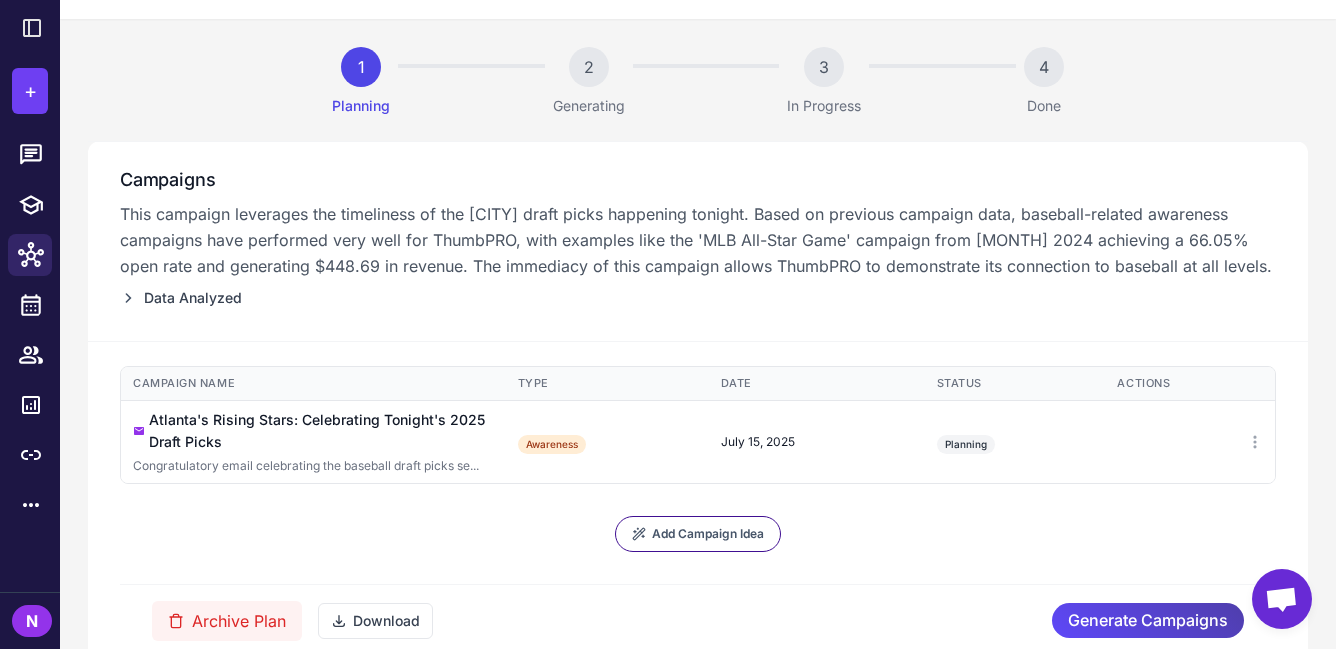 scroll, scrollTop: 131, scrollLeft: 0, axis: vertical 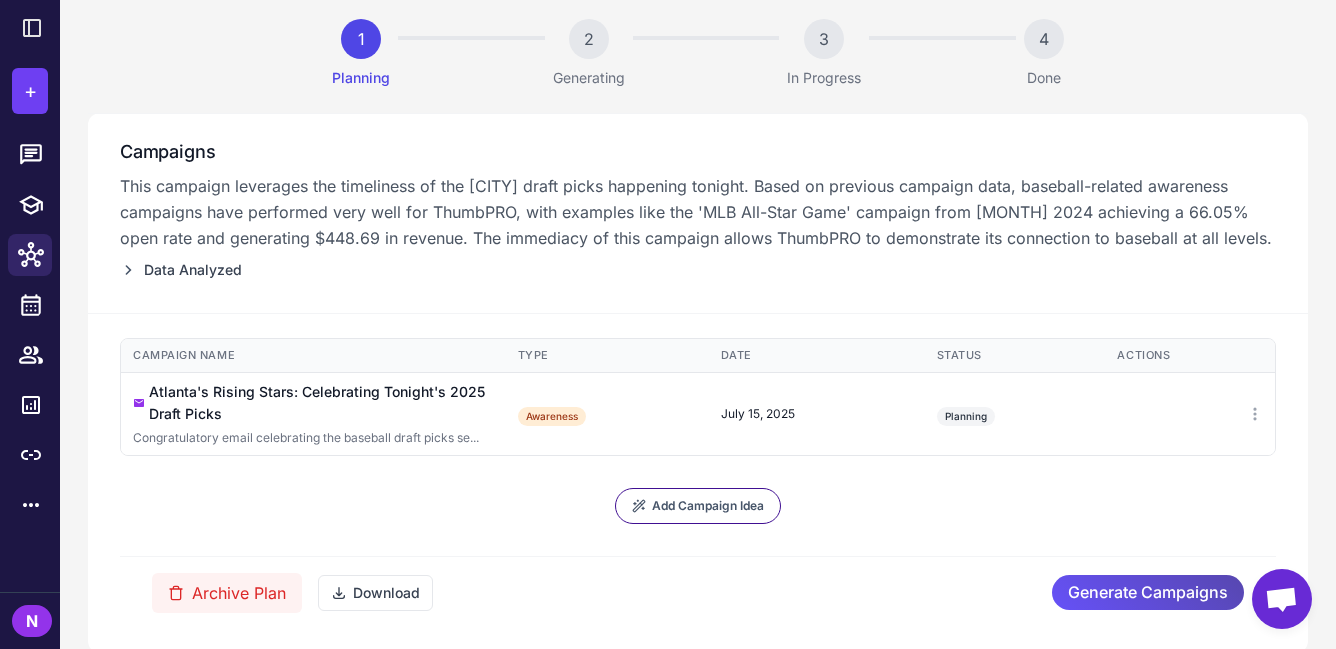 click on "Generate Campaigns" at bounding box center [1148, 592] 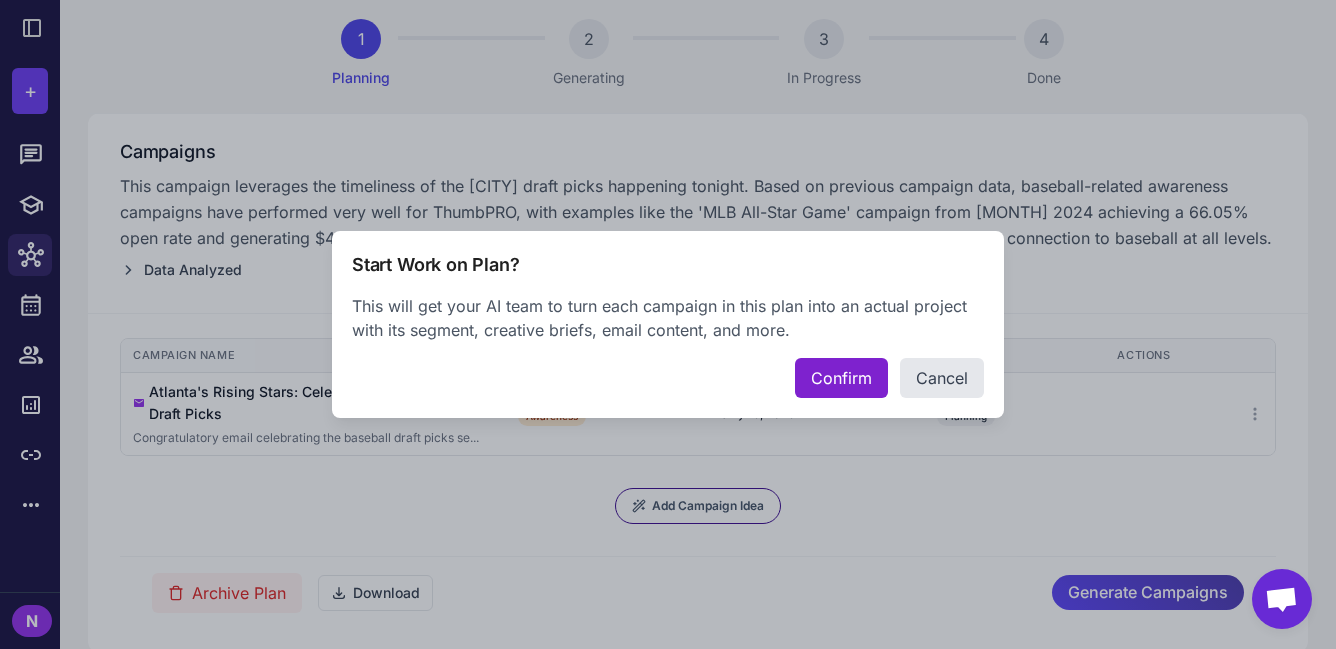 click on "Confirm" at bounding box center [841, 378] 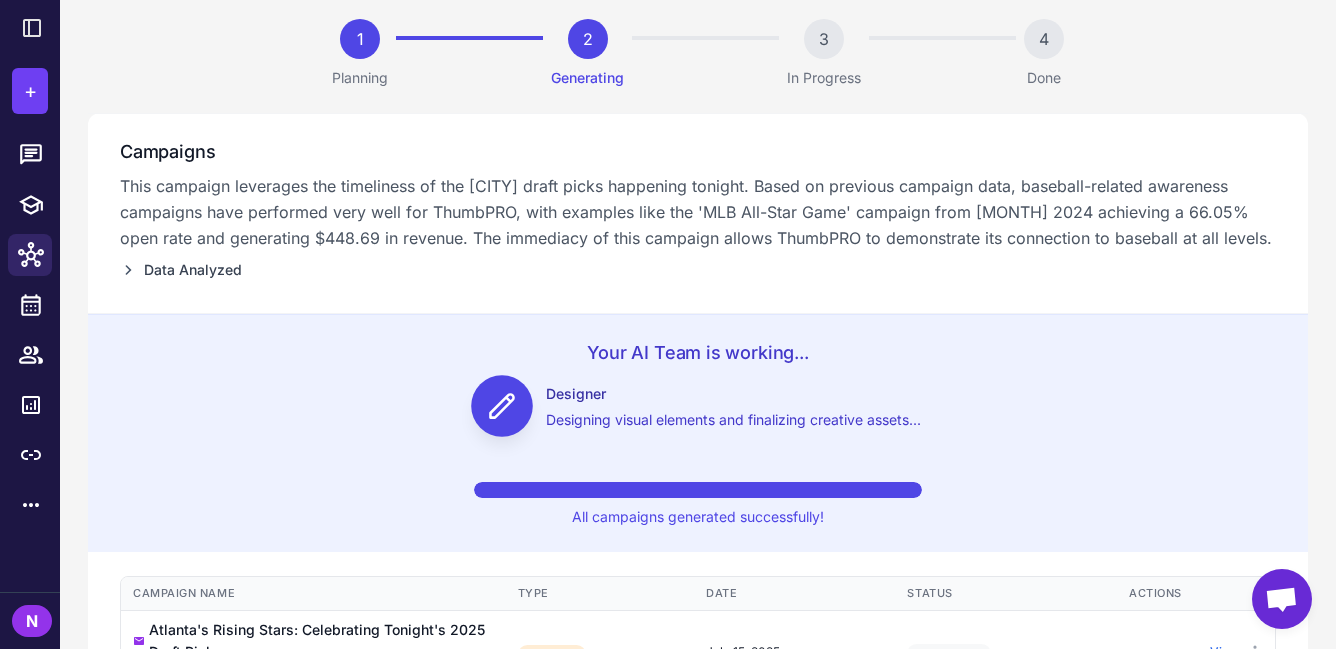 scroll, scrollTop: 94, scrollLeft: 0, axis: vertical 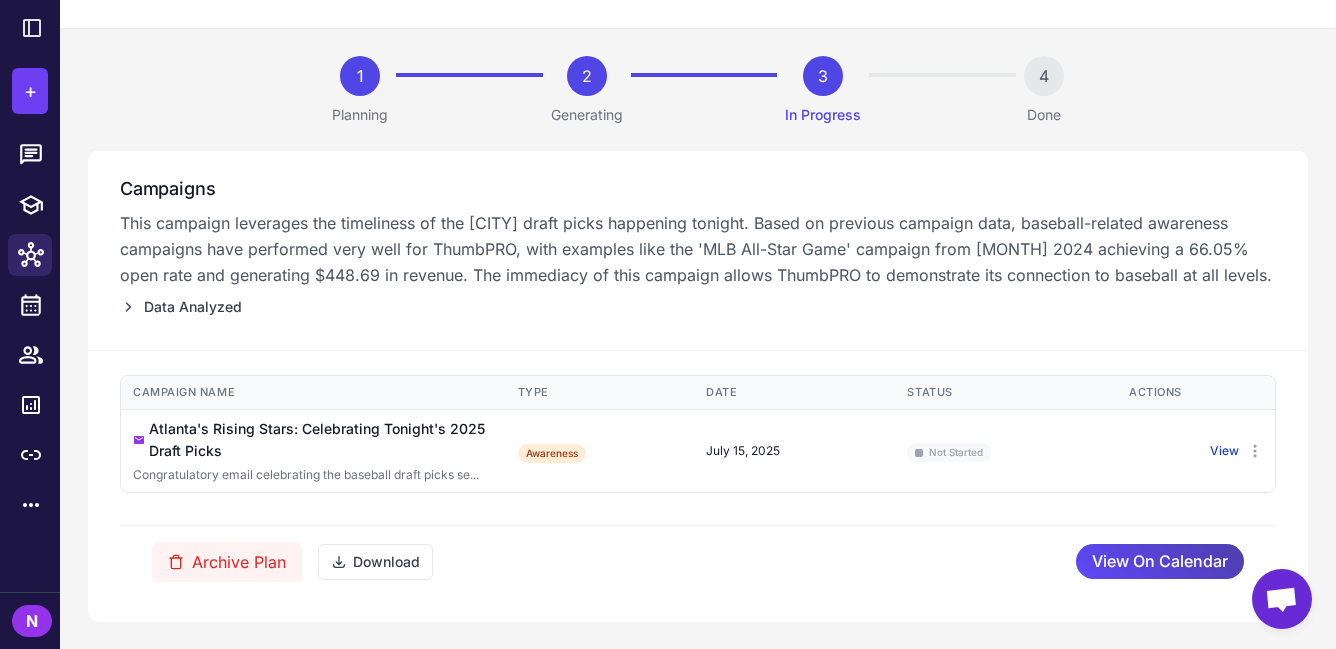 click on "View" at bounding box center (1224, 451) 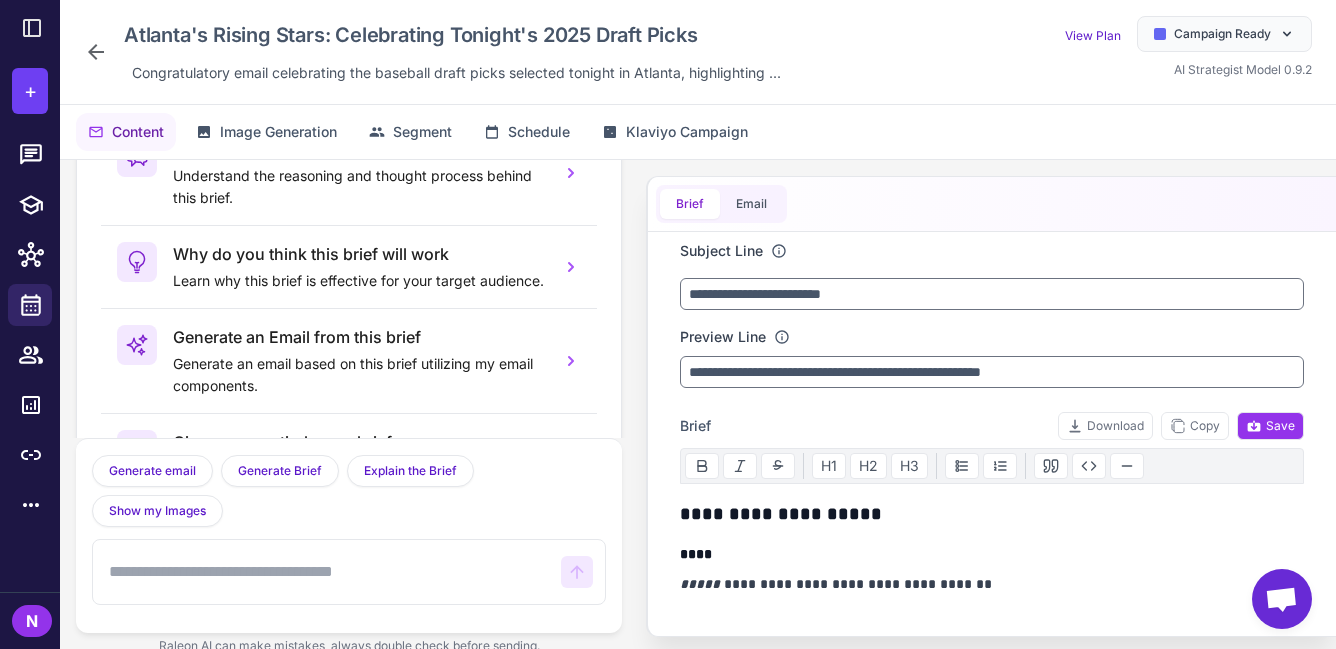 scroll, scrollTop: 140, scrollLeft: 0, axis: vertical 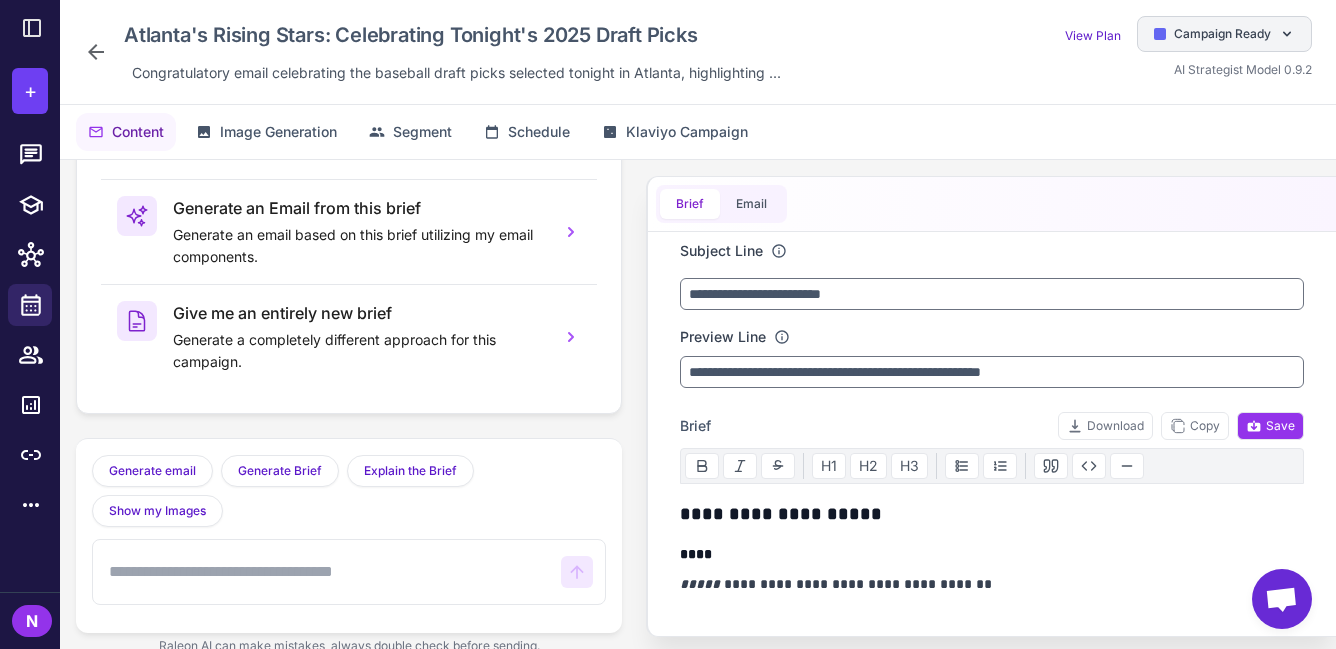 click 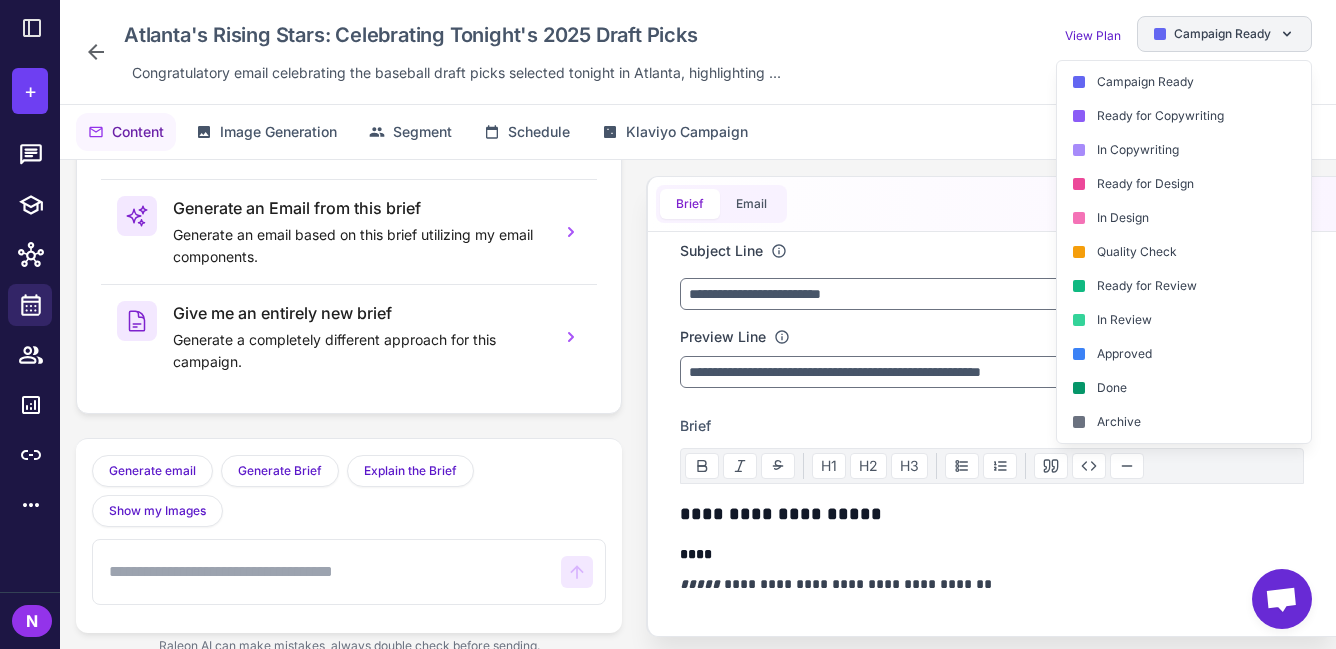 click 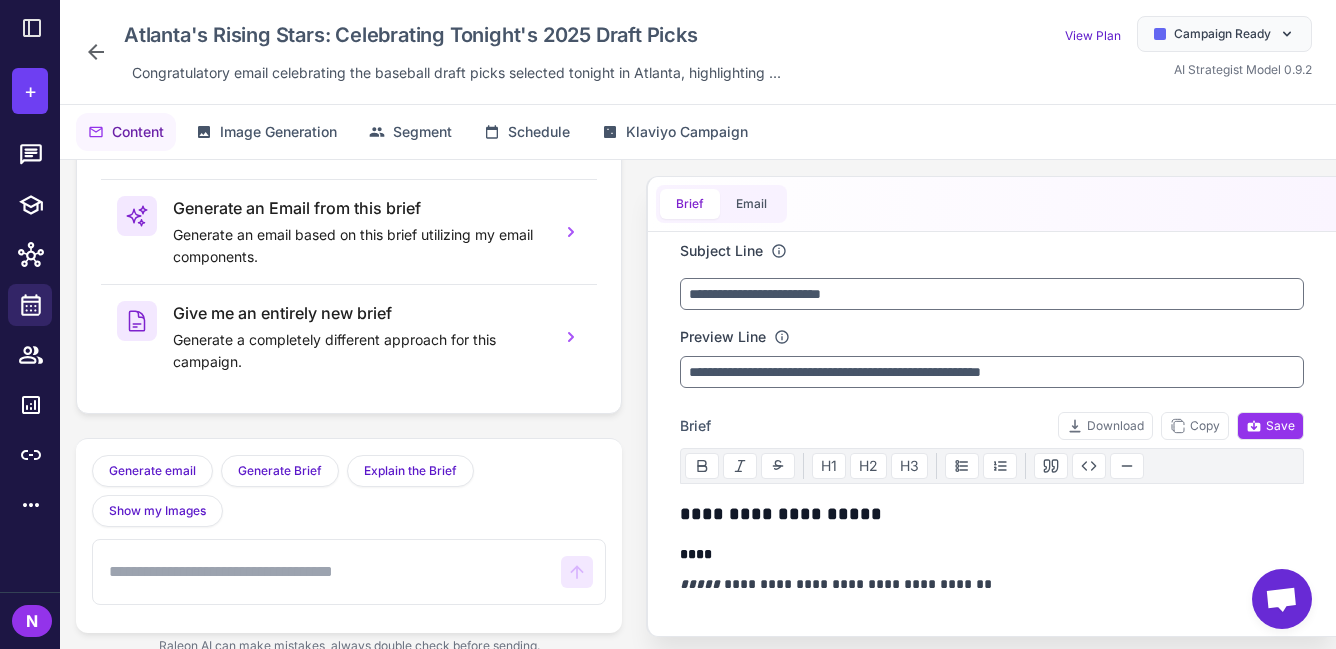 scroll, scrollTop: 0, scrollLeft: 0, axis: both 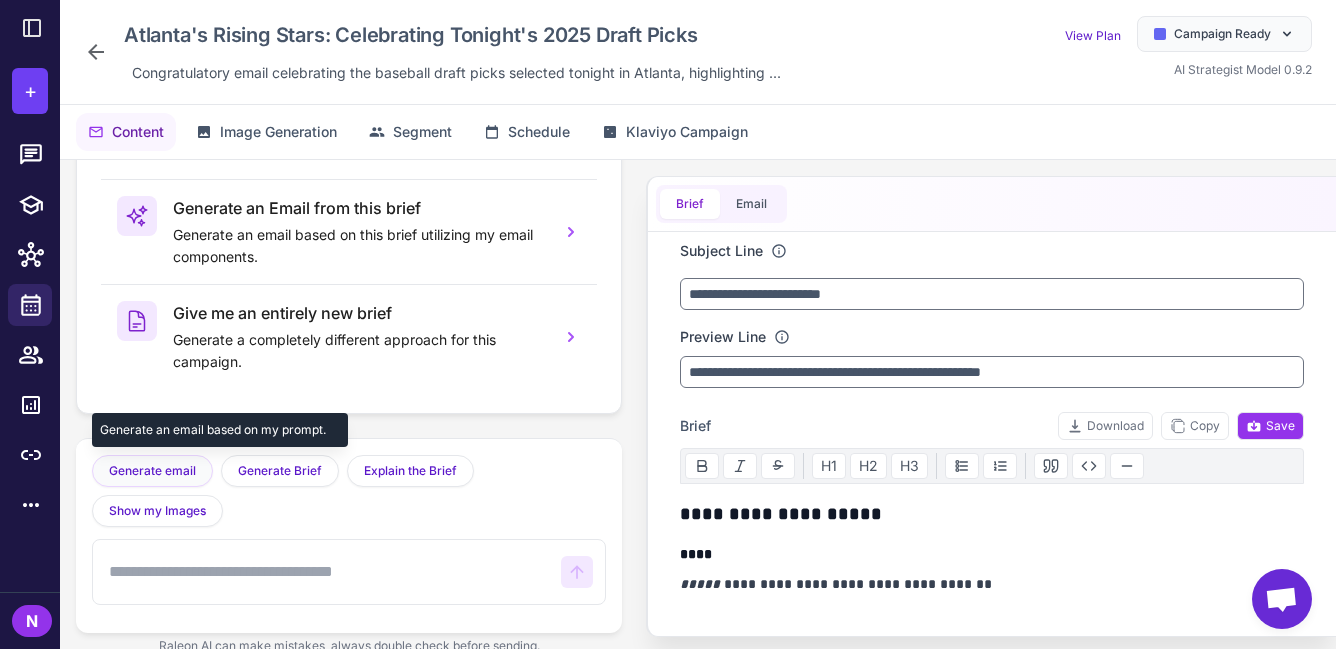 click on "Generate email" at bounding box center [152, 471] 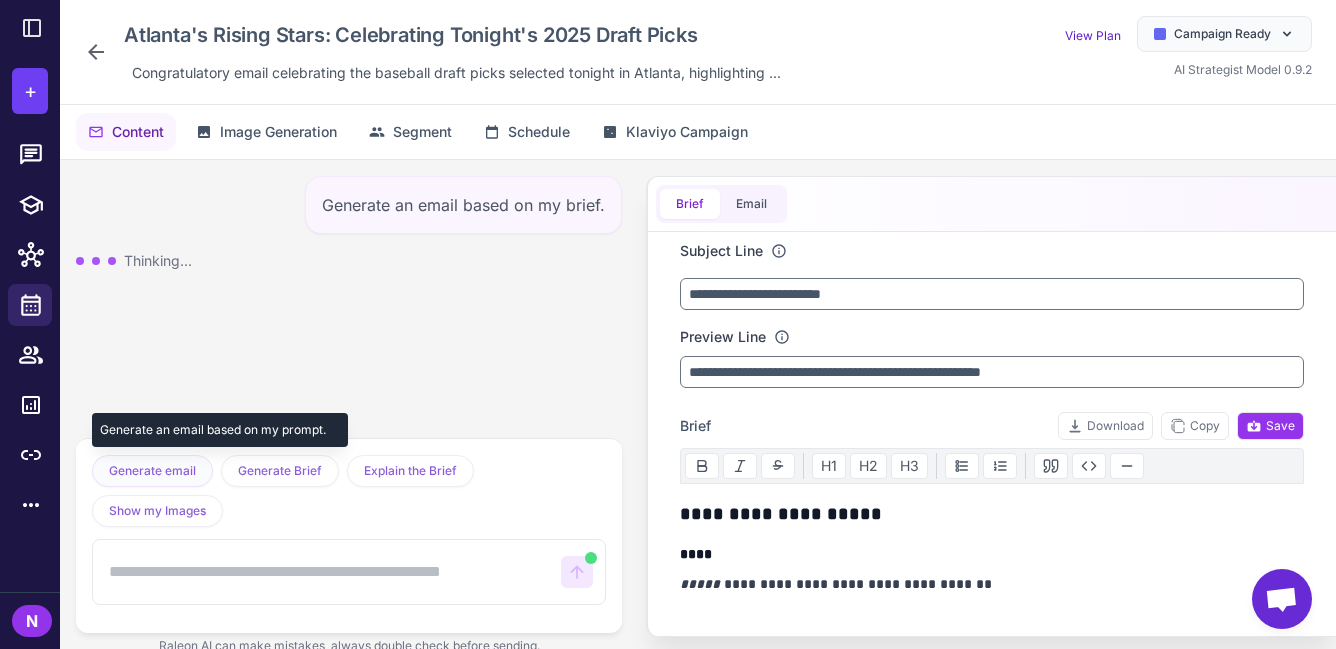 scroll, scrollTop: 0, scrollLeft: 0, axis: both 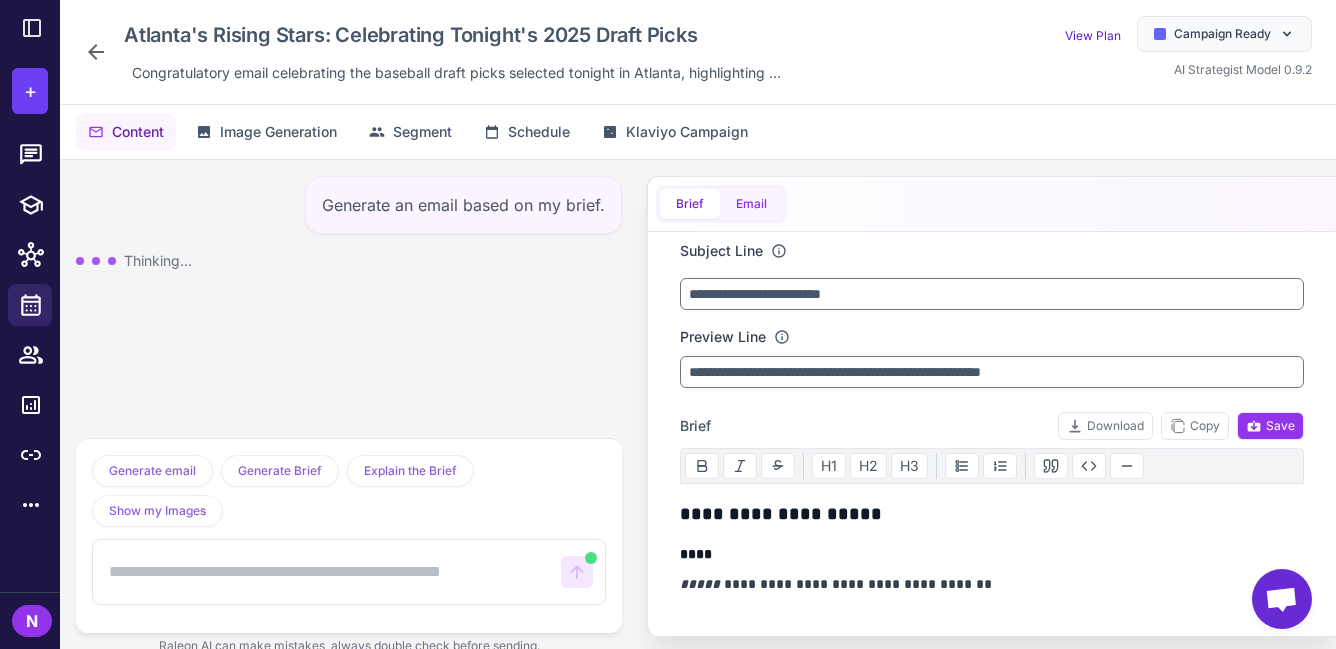 click on "Email" at bounding box center [751, 204] 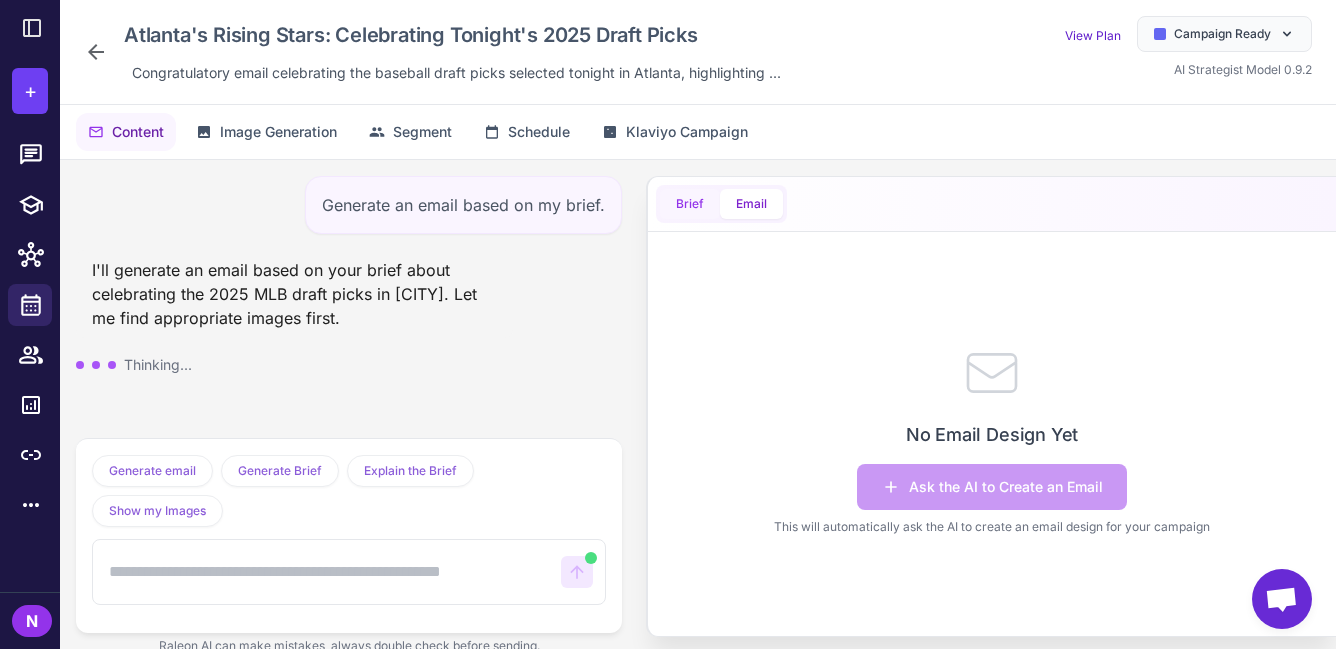 click on "Brief" at bounding box center [690, 204] 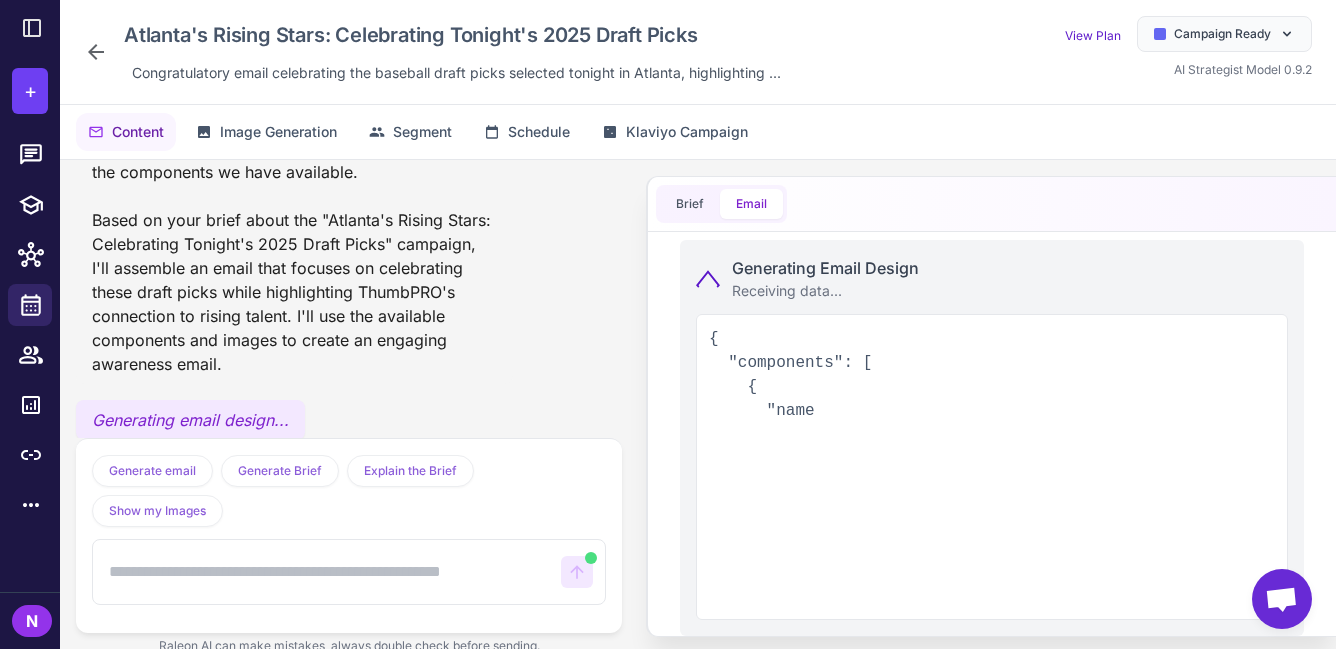 scroll, scrollTop: 1074, scrollLeft: 0, axis: vertical 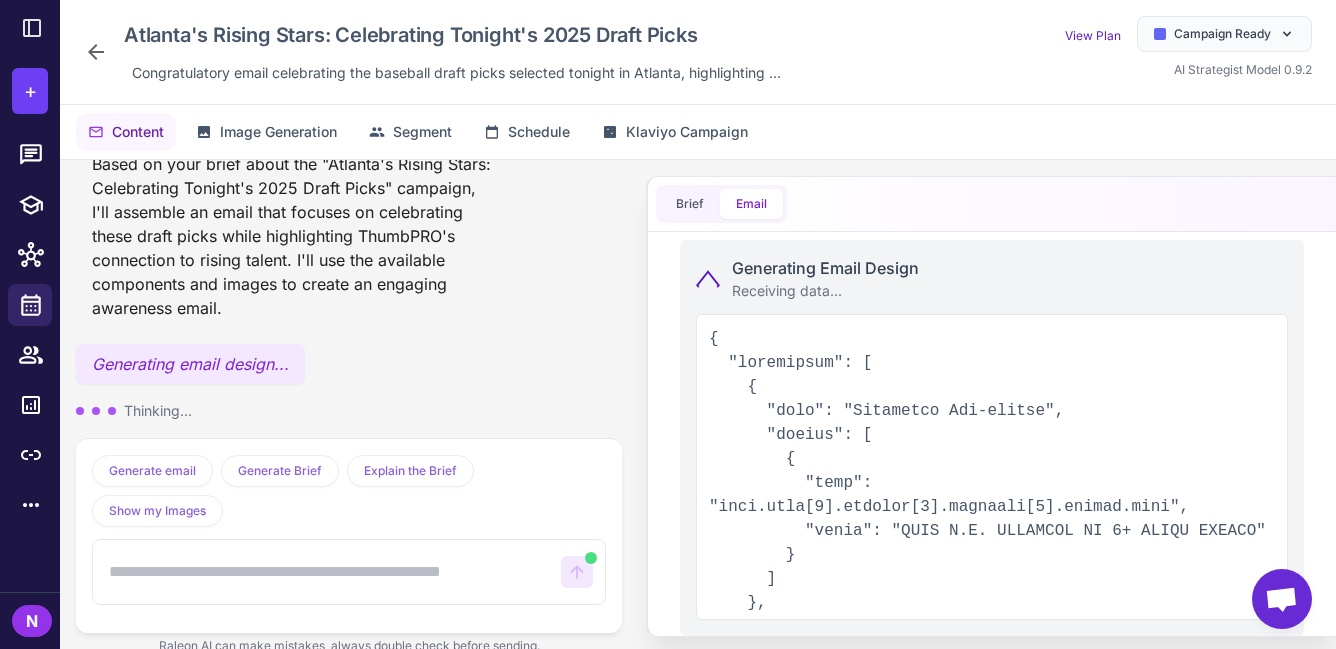 click on "Email" at bounding box center [751, 204] 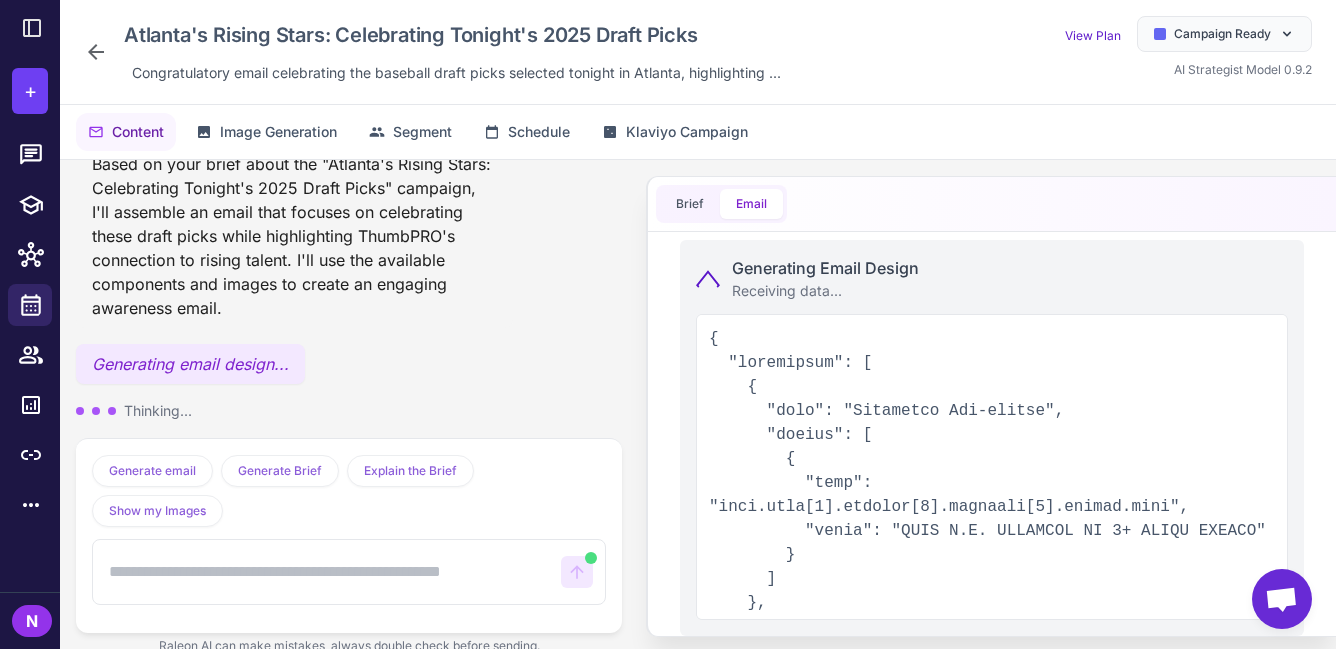 scroll, scrollTop: 0, scrollLeft: 0, axis: both 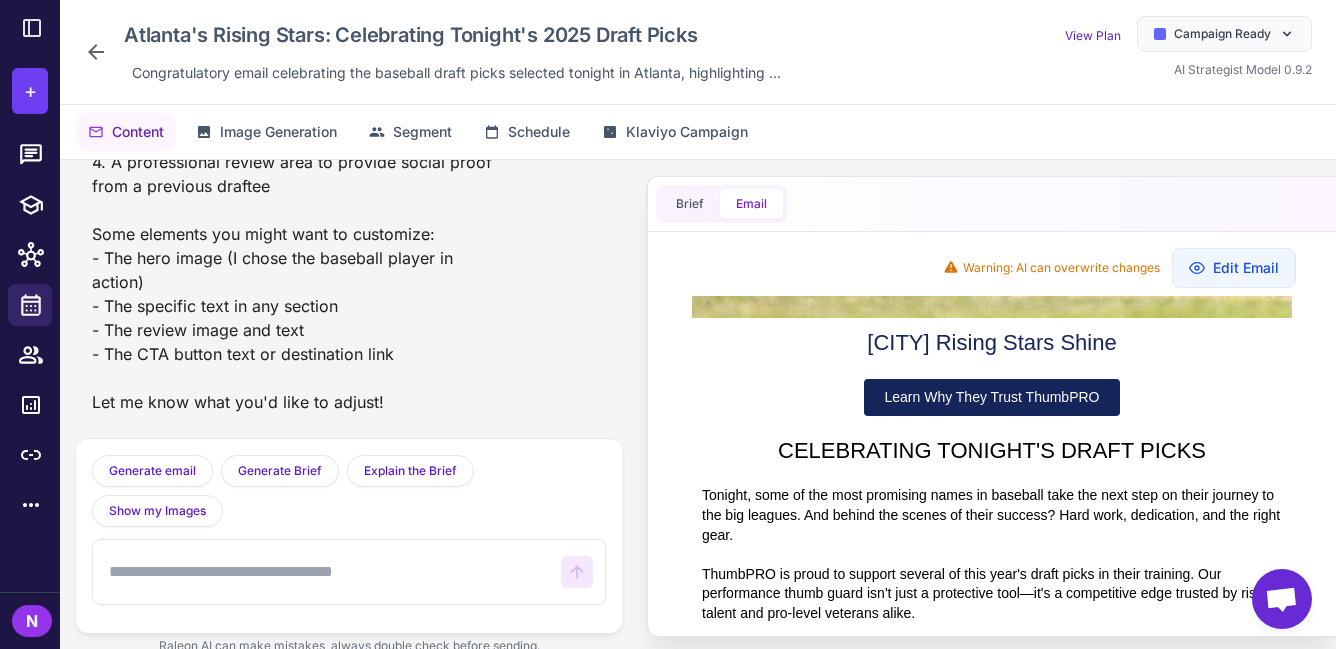 click at bounding box center (327, 572) 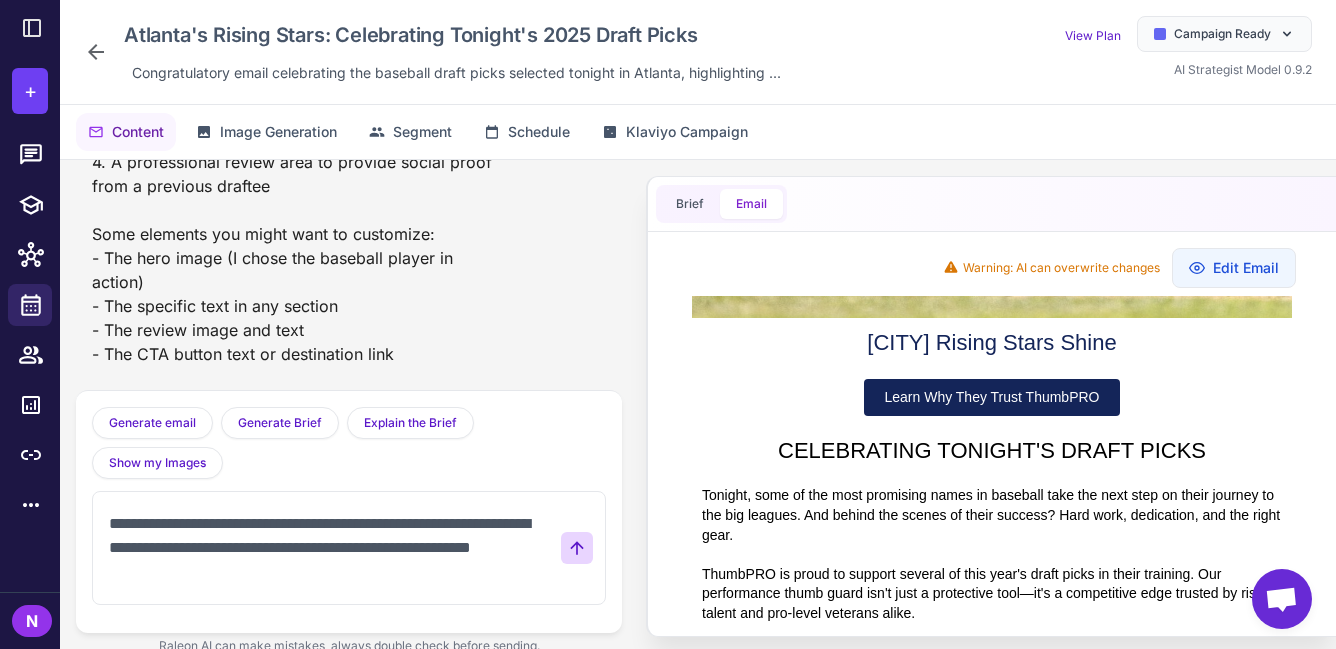 type on "**********" 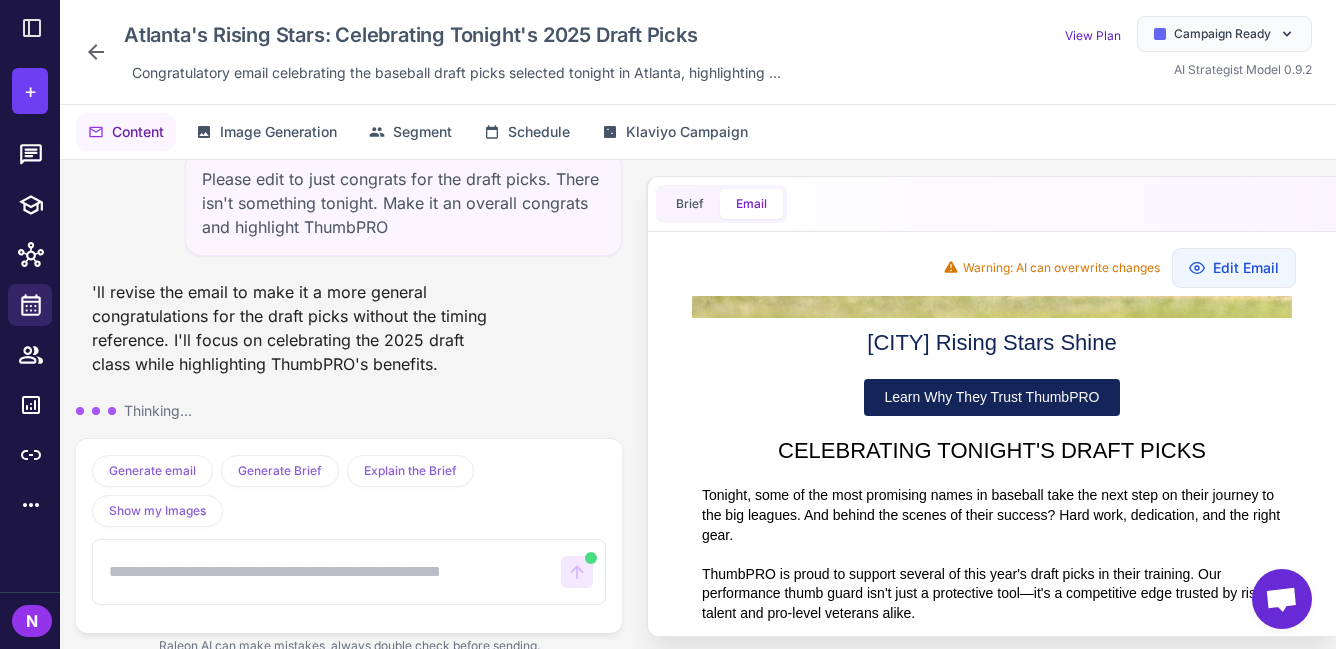 scroll, scrollTop: 1926, scrollLeft: 0, axis: vertical 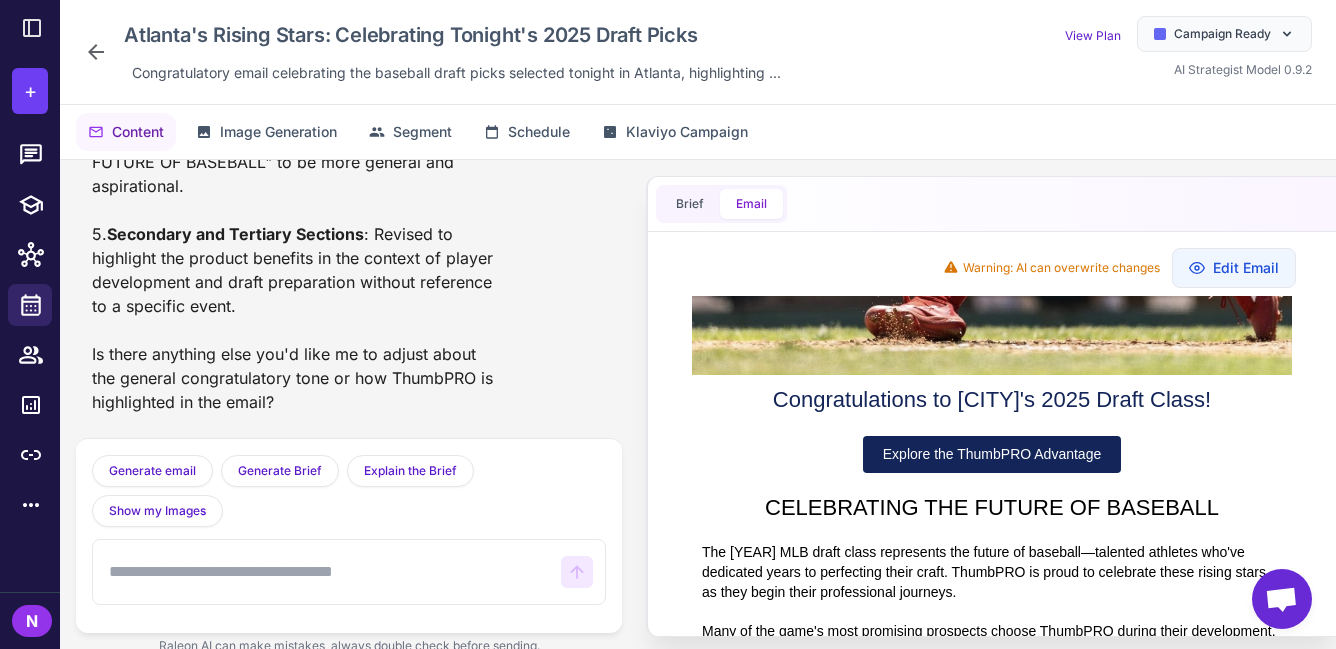 drag, startPoint x: 749, startPoint y: 397, endPoint x: 1221, endPoint y: 411, distance: 472.20758 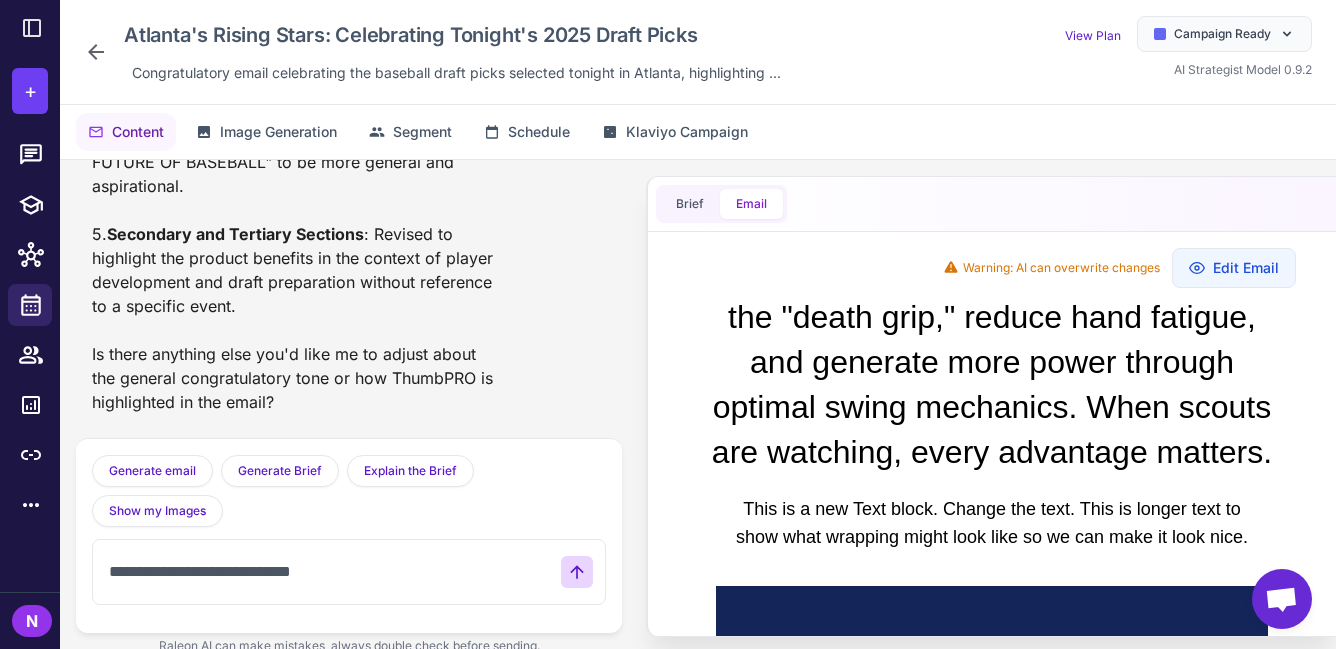 scroll, scrollTop: 1881, scrollLeft: 0, axis: vertical 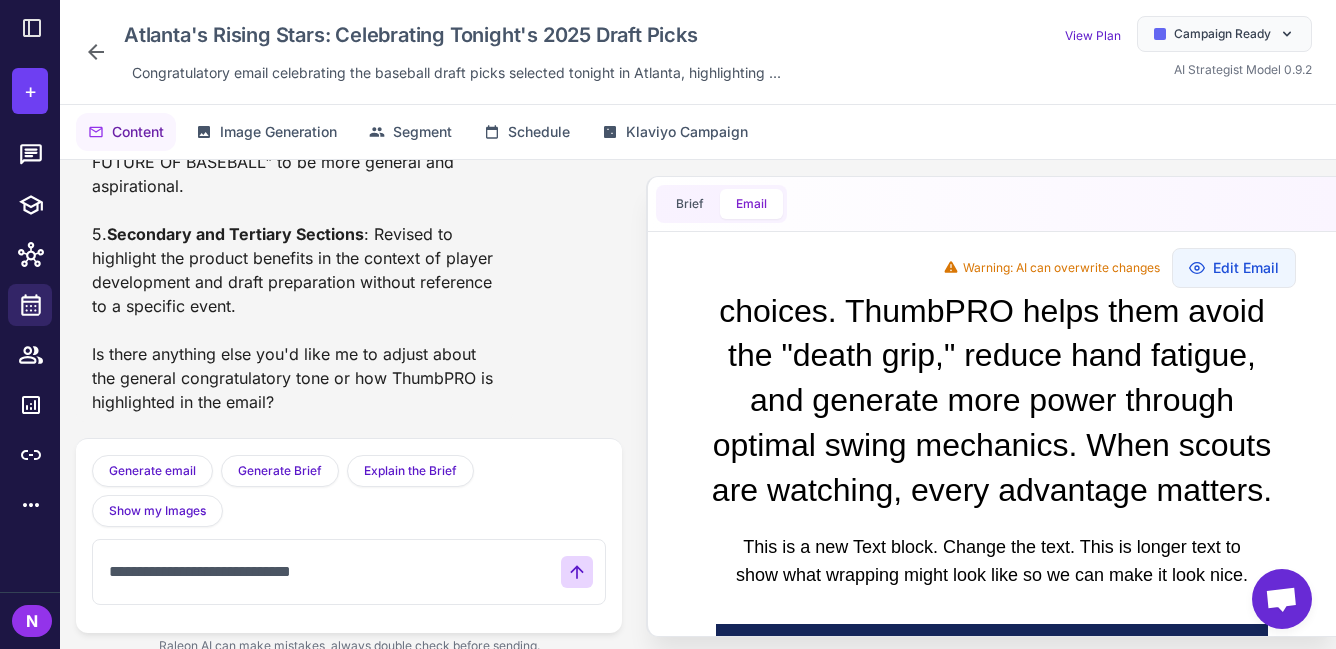 paste on "**********" 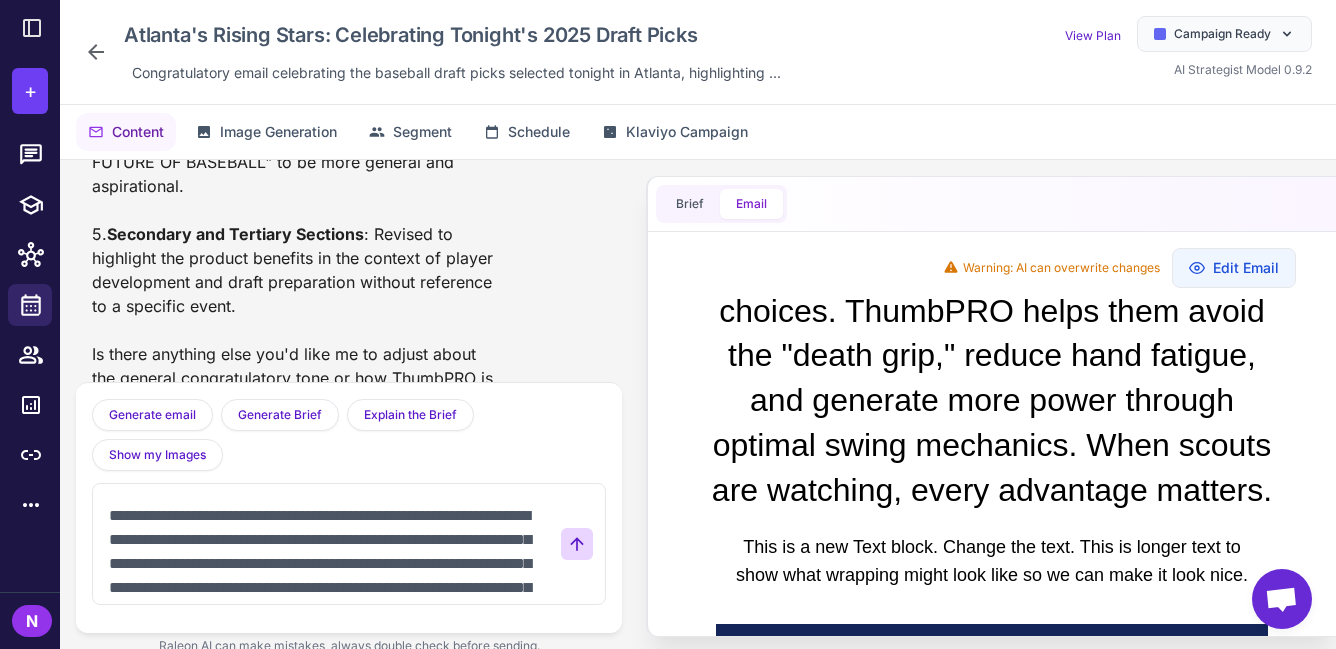 scroll, scrollTop: 496, scrollLeft: 0, axis: vertical 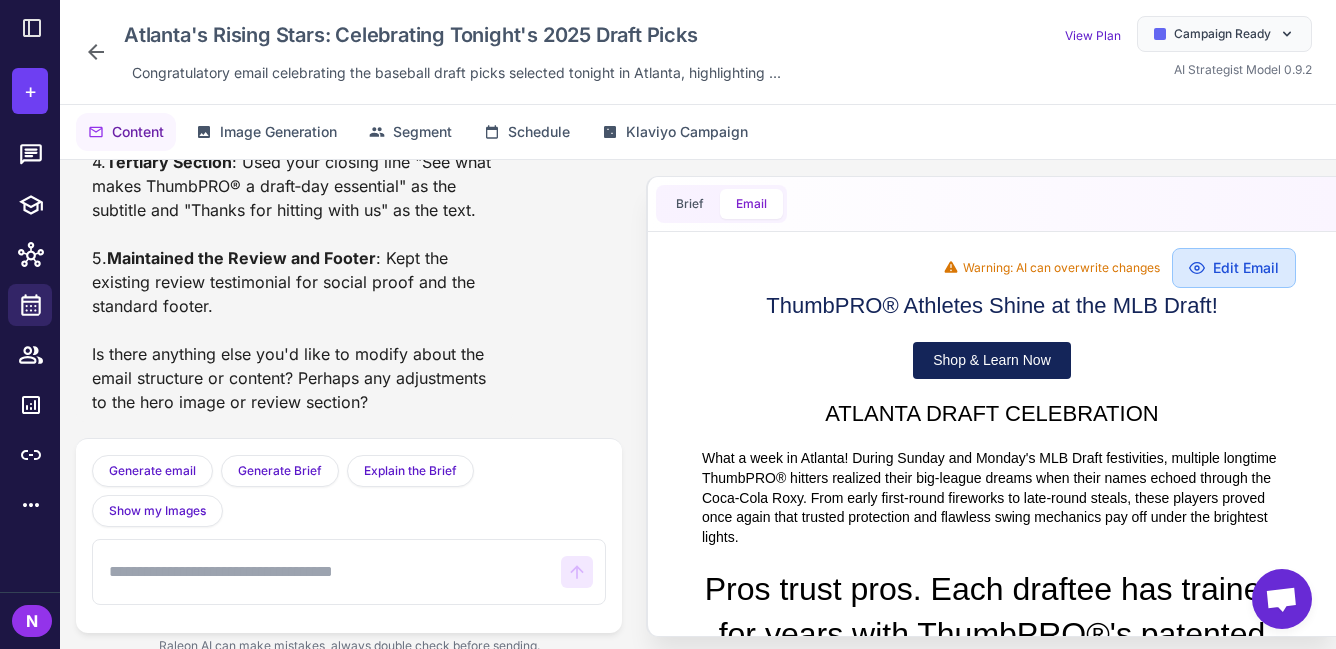 click on "Edit Email" at bounding box center [1234, 268] 